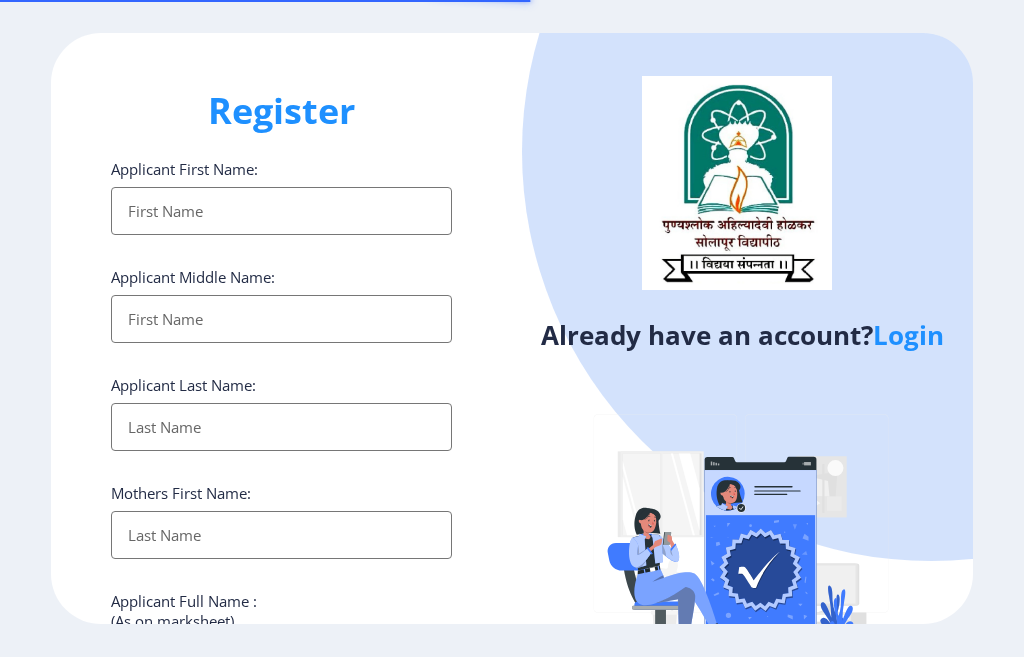 select 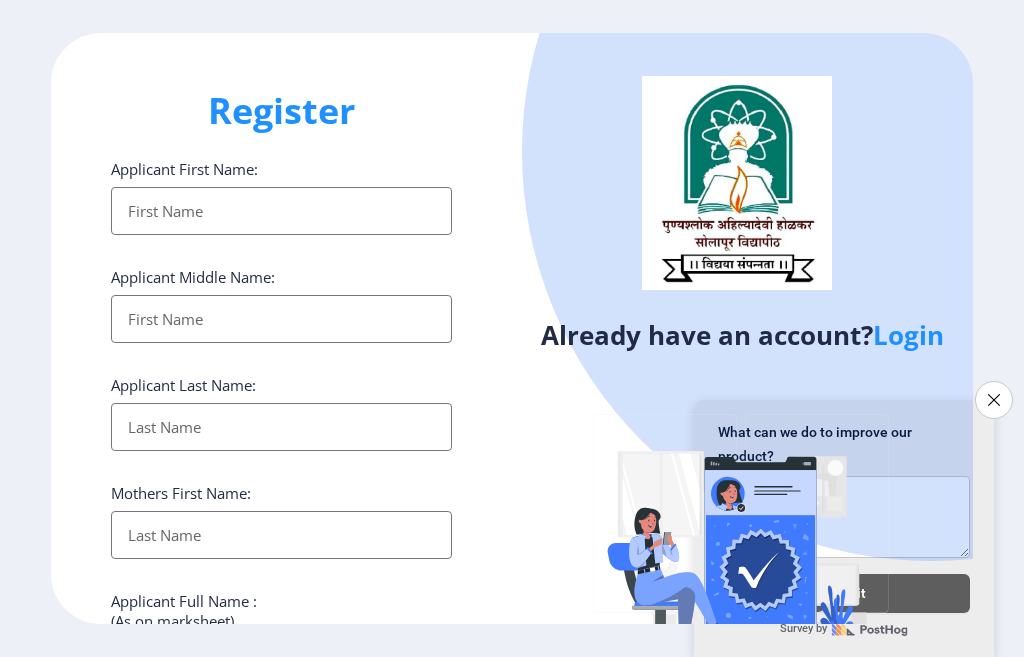 click on "Applicant First Name:" at bounding box center [281, 211] 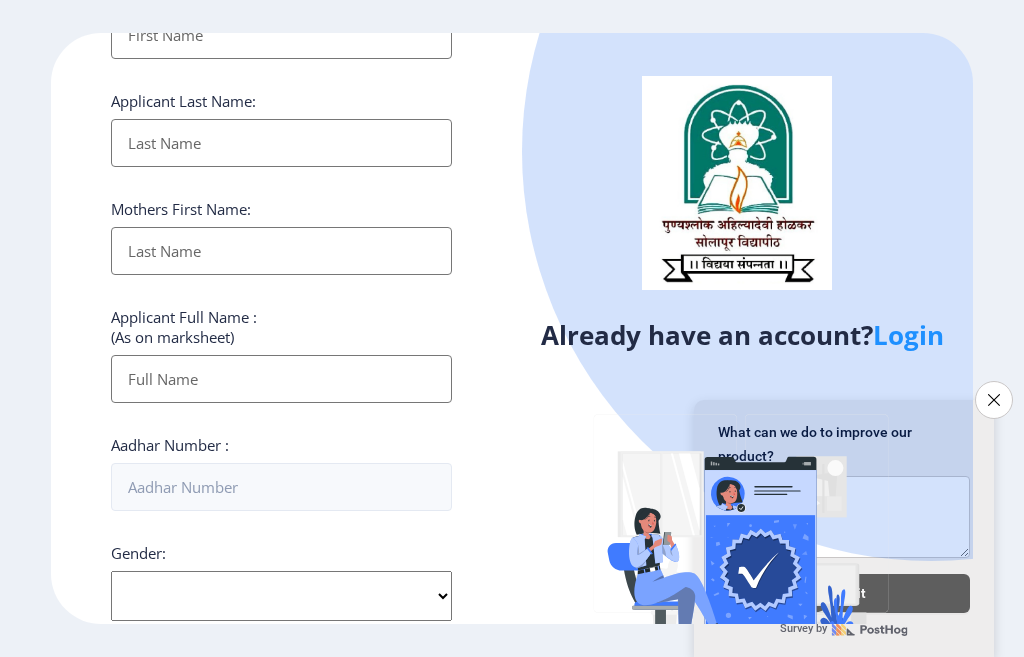 scroll, scrollTop: 0, scrollLeft: 0, axis: both 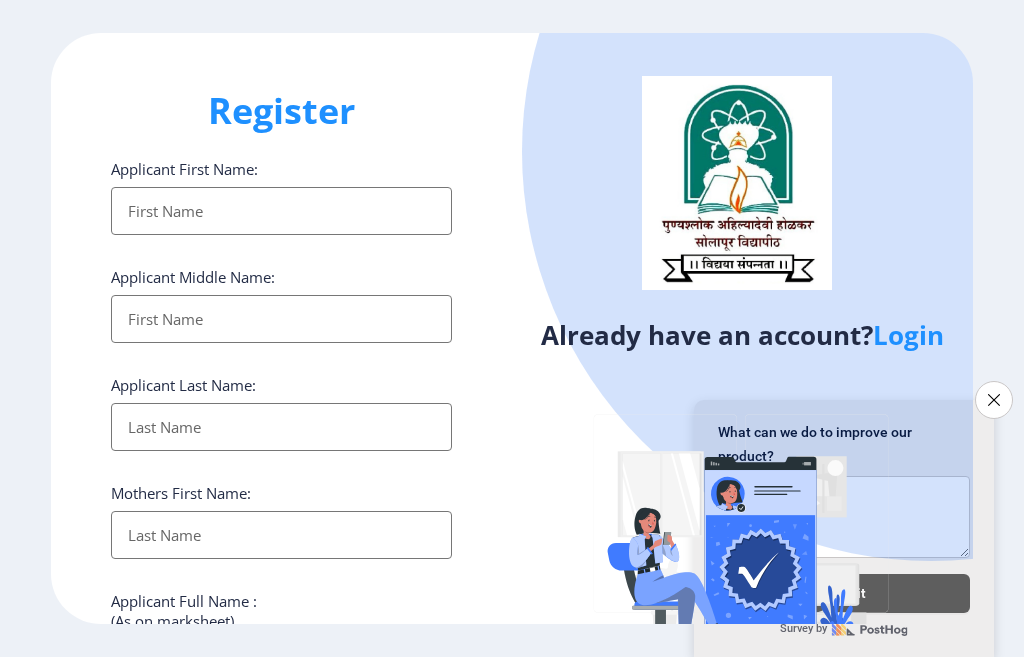 click on "Applicant First Name:" at bounding box center [281, 211] 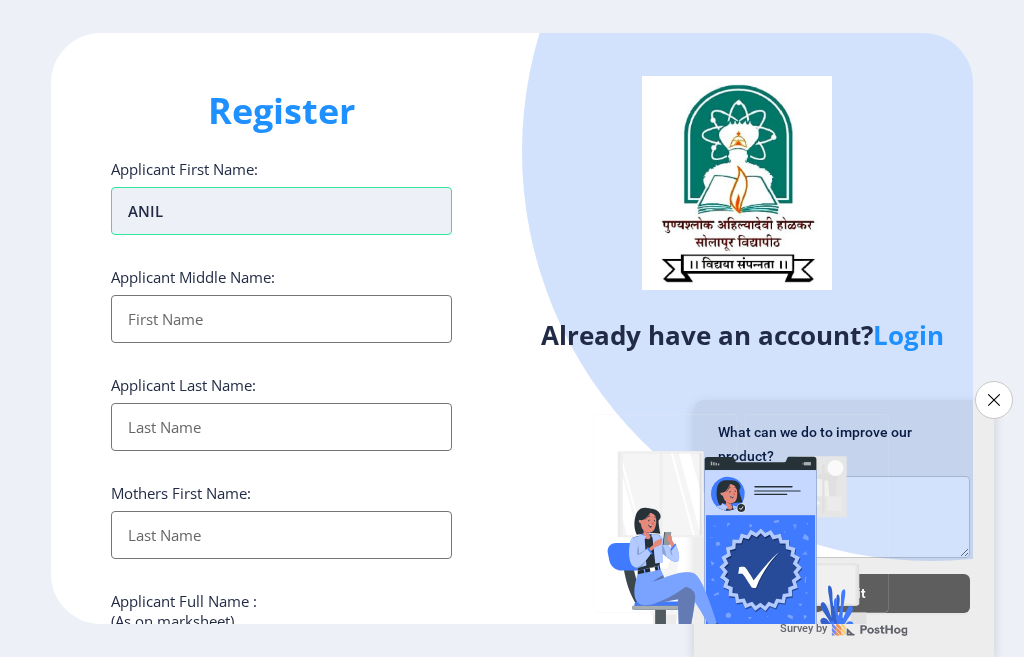 type on "ANIL" 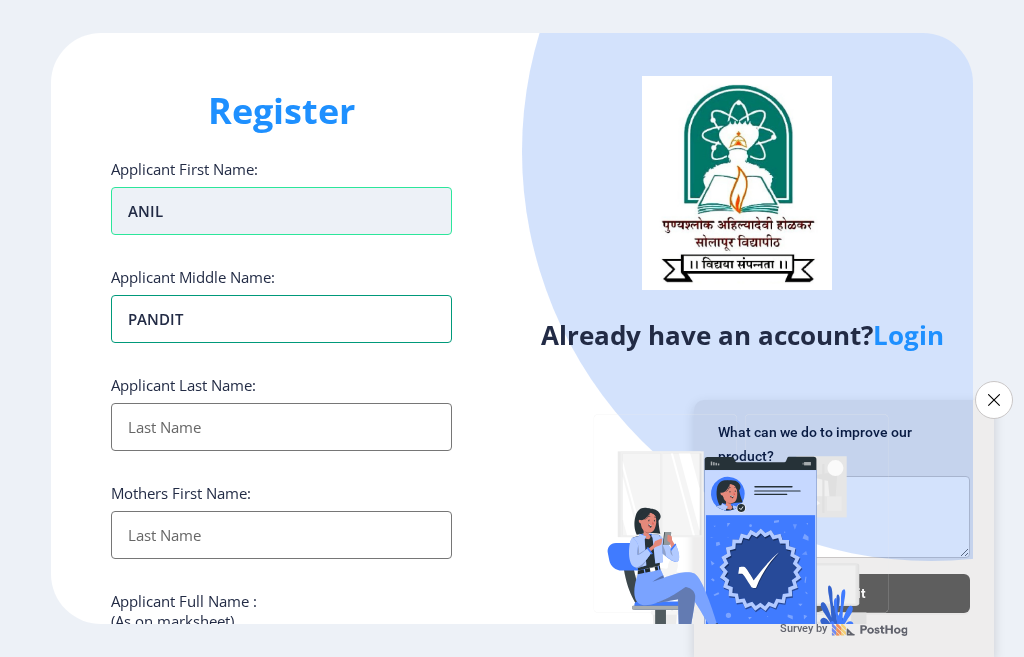 type on "PANDIT" 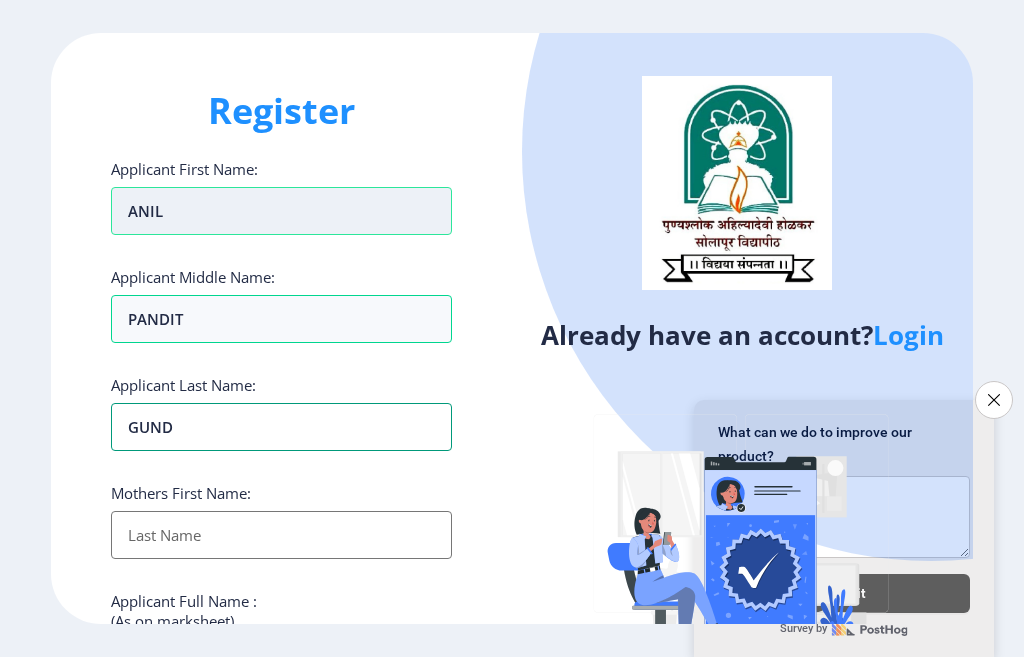 type on "GUND" 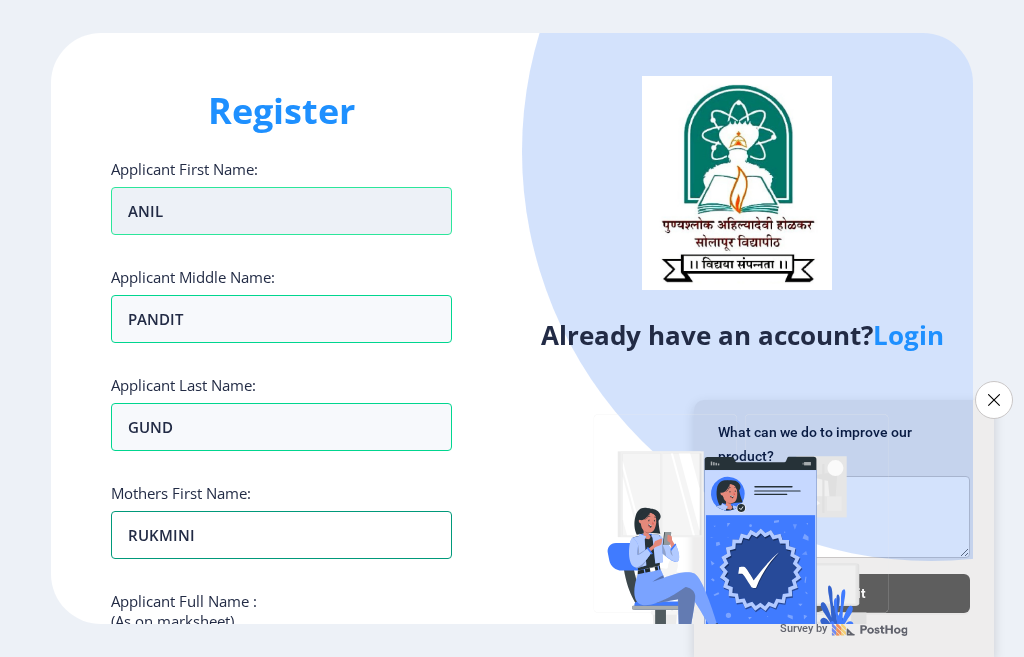type on "RUKMINI" 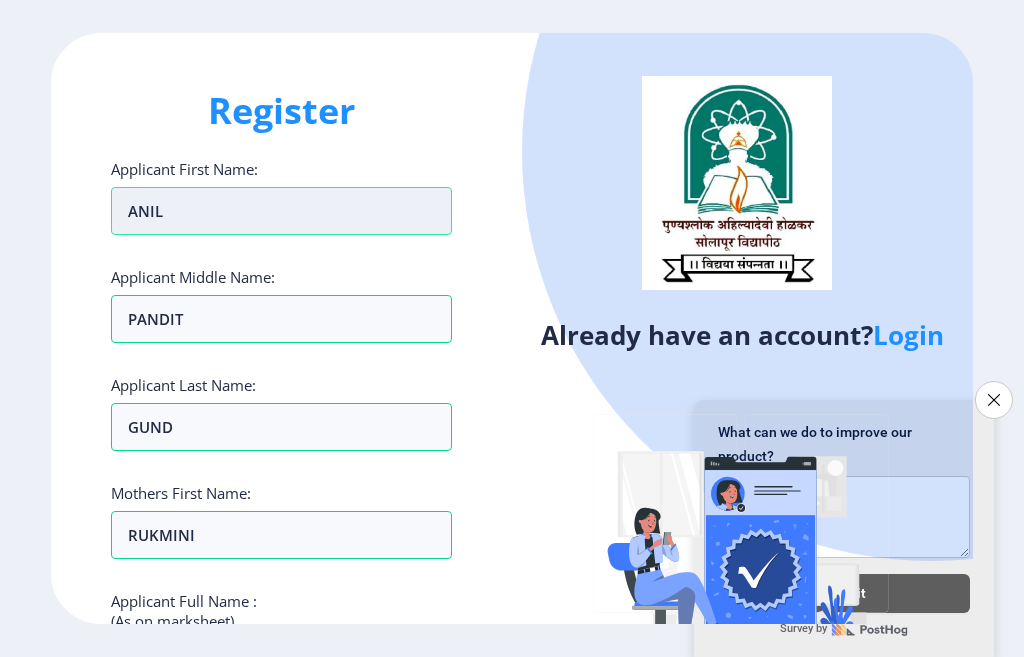 scroll, scrollTop: 335, scrollLeft: 0, axis: vertical 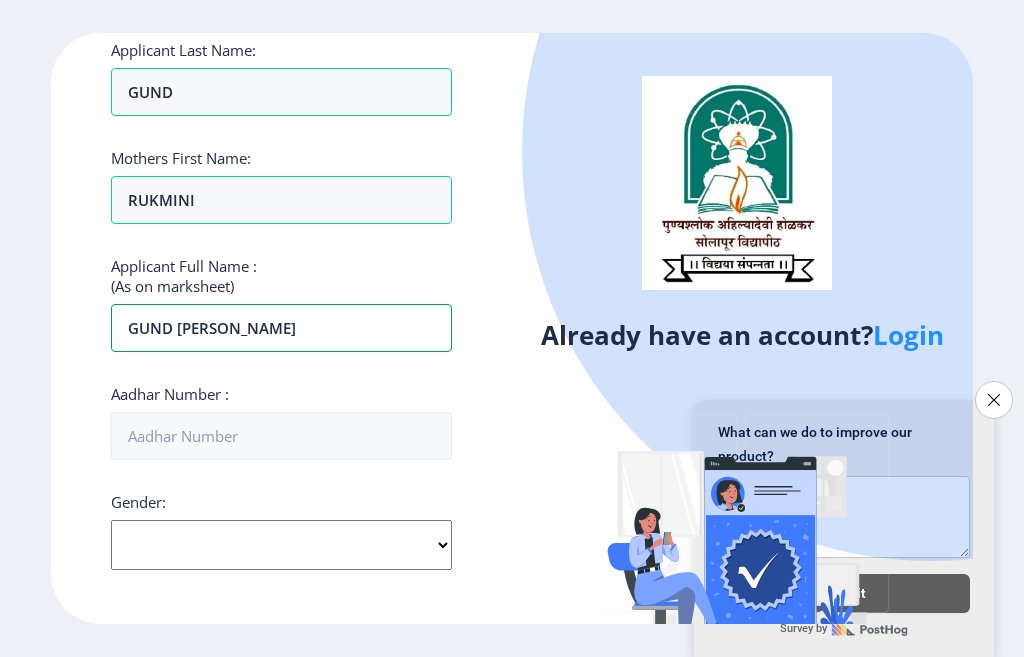 type on "GUND [PERSON_NAME]" 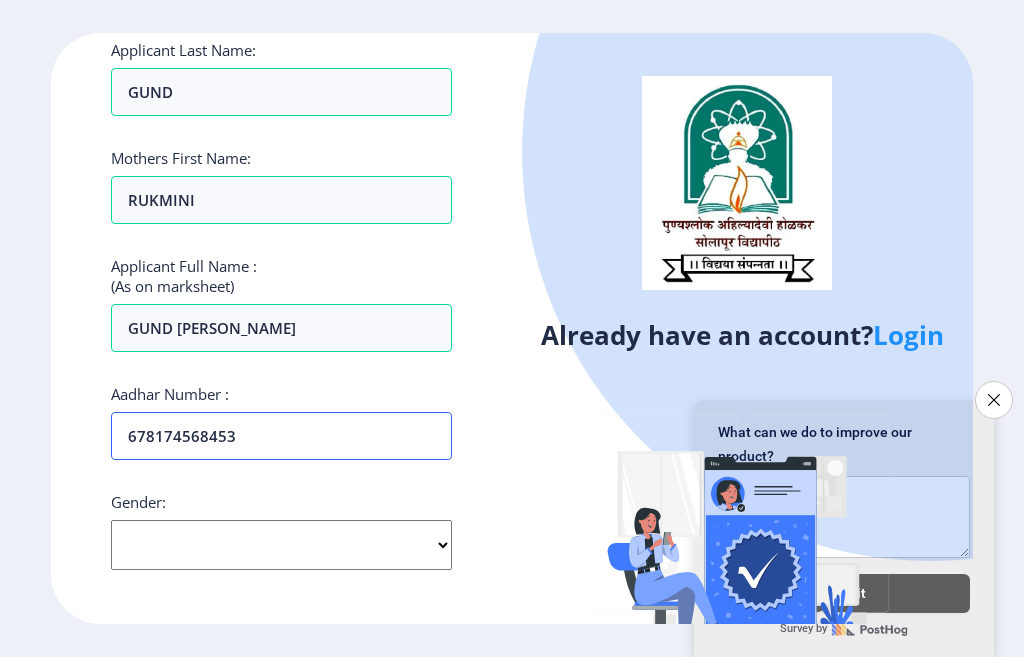 type on "678174568453" 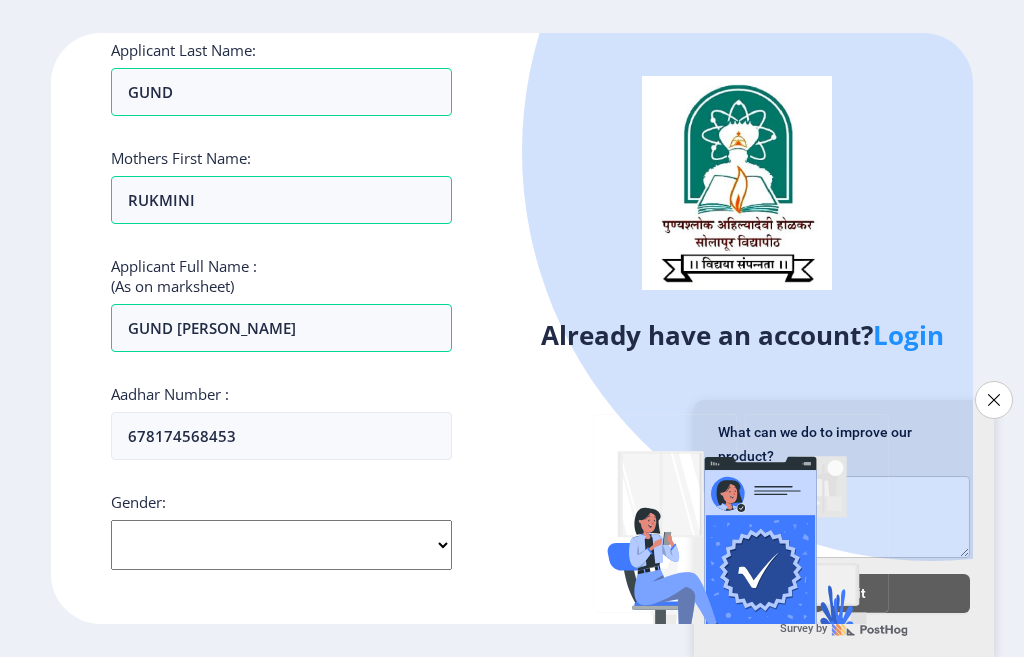 click on "Select Gender [DEMOGRAPHIC_DATA] [DEMOGRAPHIC_DATA] Other" 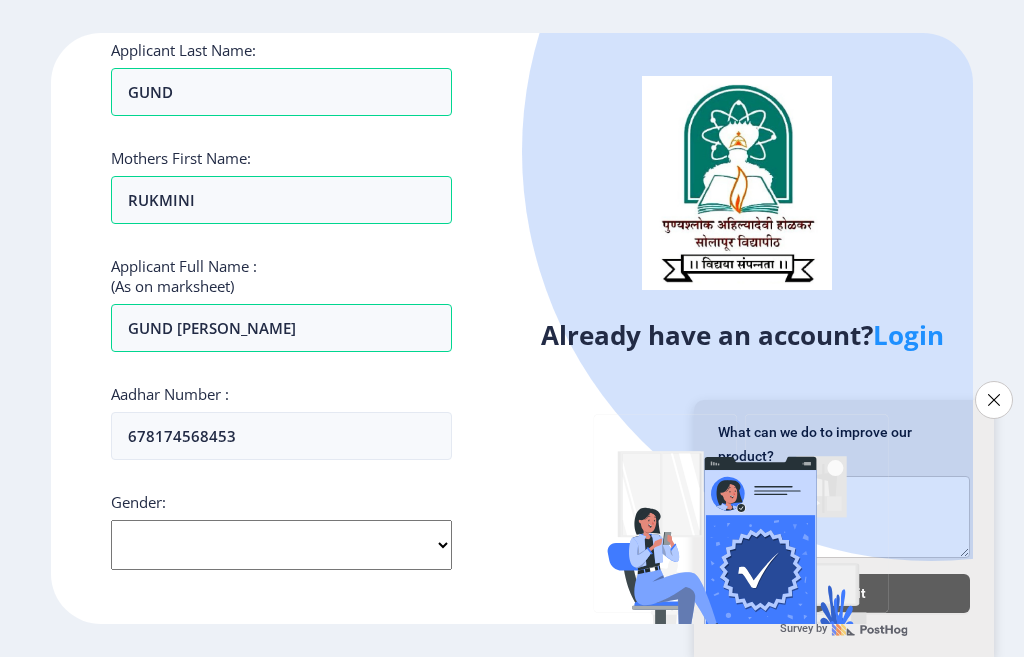 select on "[DEMOGRAPHIC_DATA]" 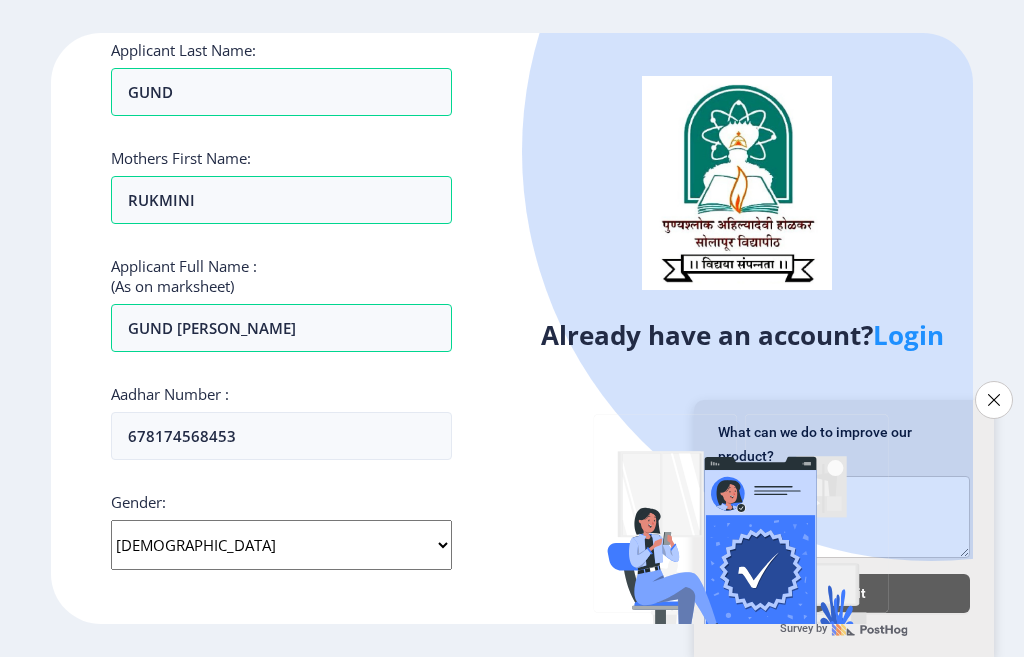 click on "Select Gender [DEMOGRAPHIC_DATA] [DEMOGRAPHIC_DATA] Other" 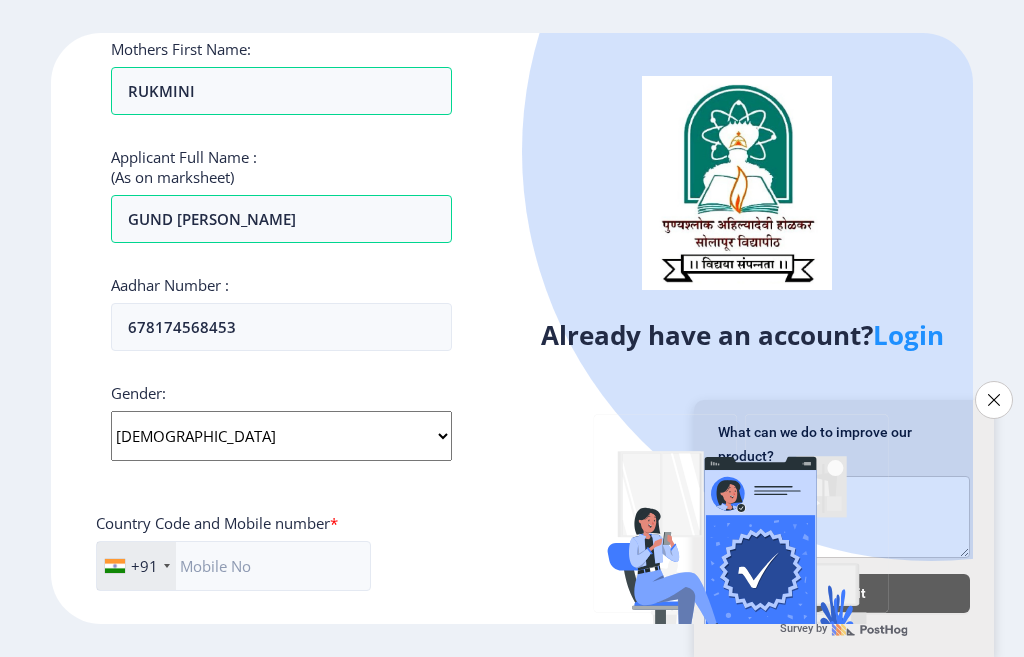 scroll, scrollTop: 635, scrollLeft: 0, axis: vertical 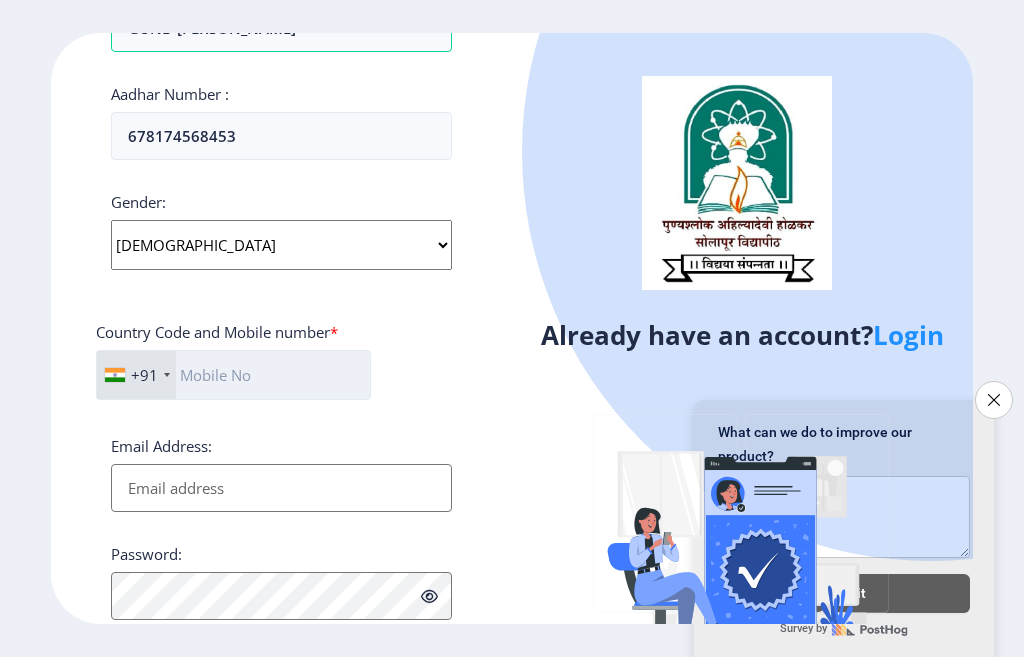 click 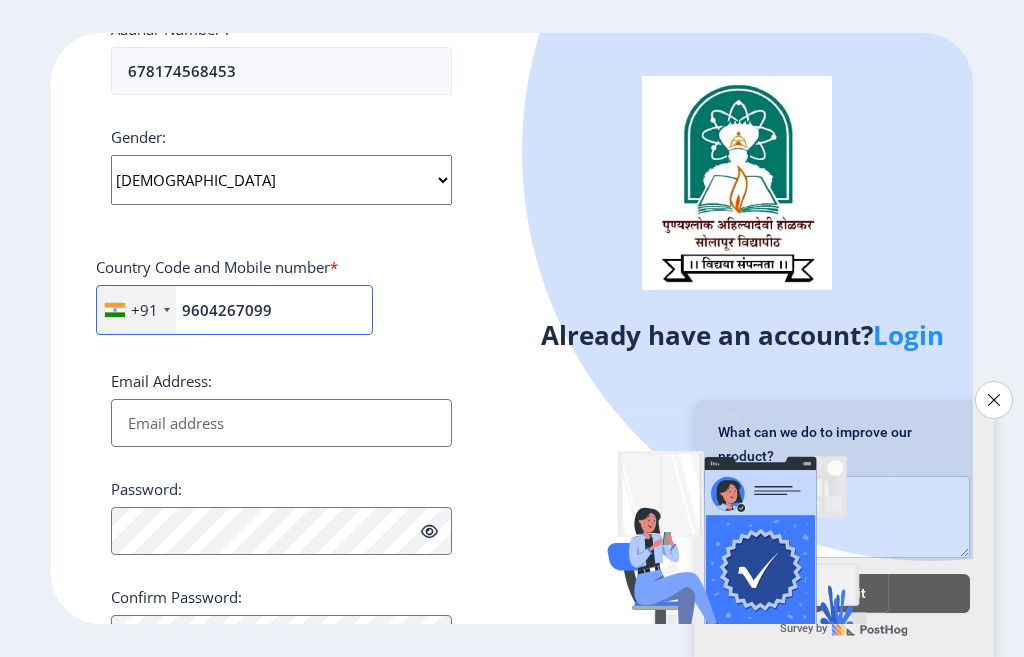 scroll, scrollTop: 735, scrollLeft: 0, axis: vertical 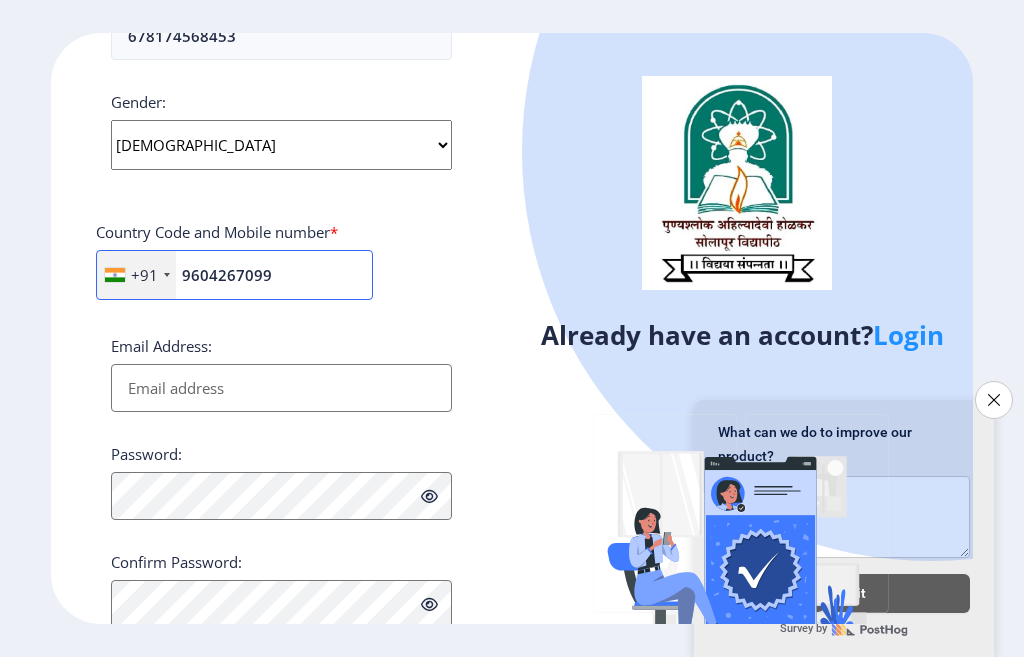 type on "9604267099" 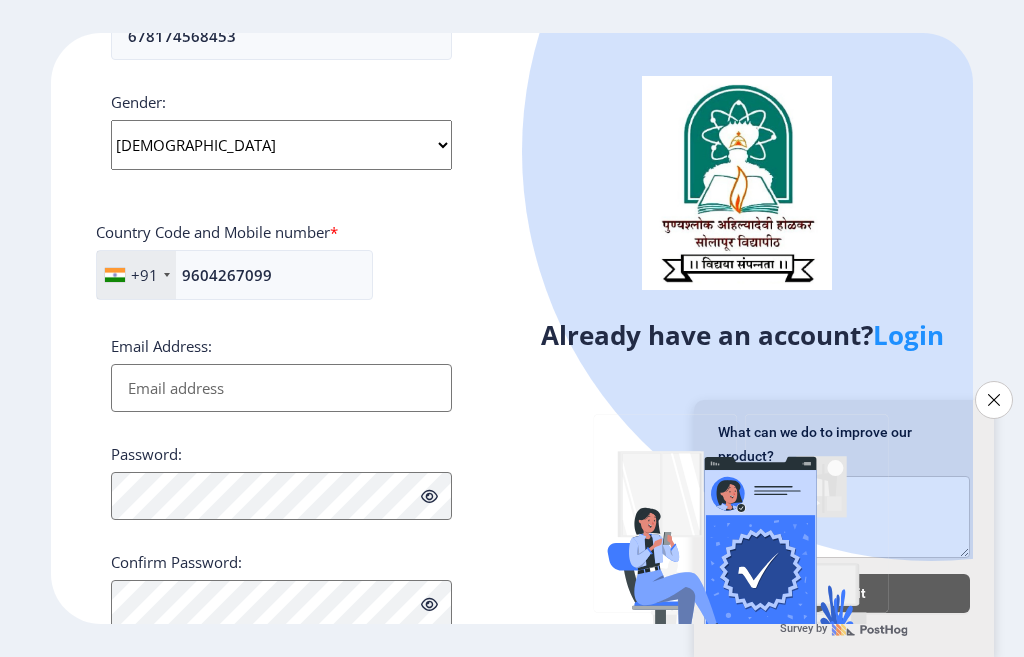 click on "Email Address:" at bounding box center [281, 388] 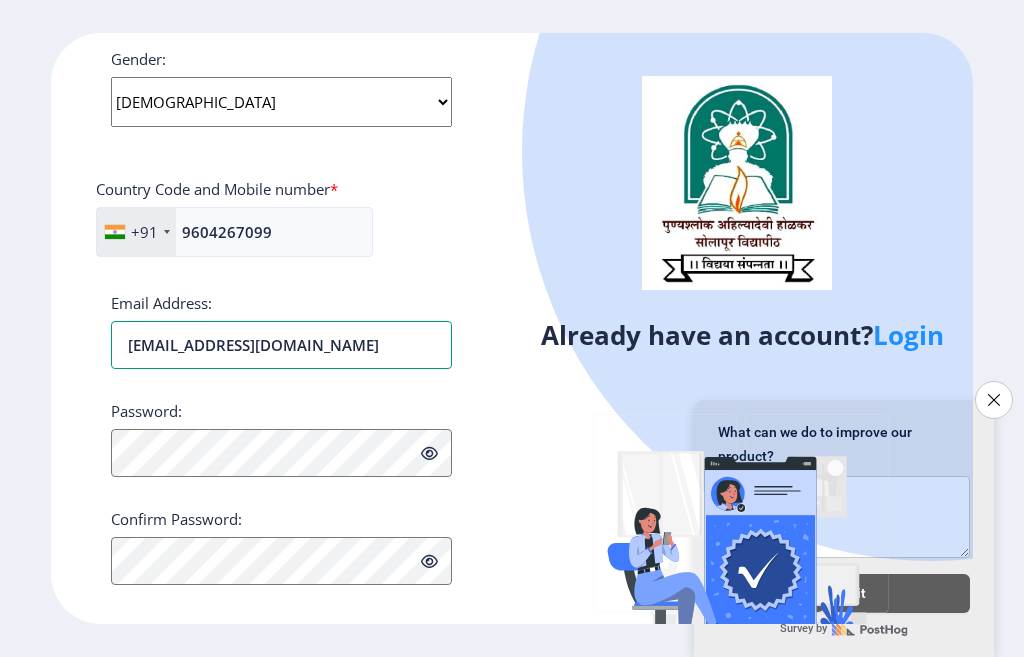 scroll, scrollTop: 801, scrollLeft: 0, axis: vertical 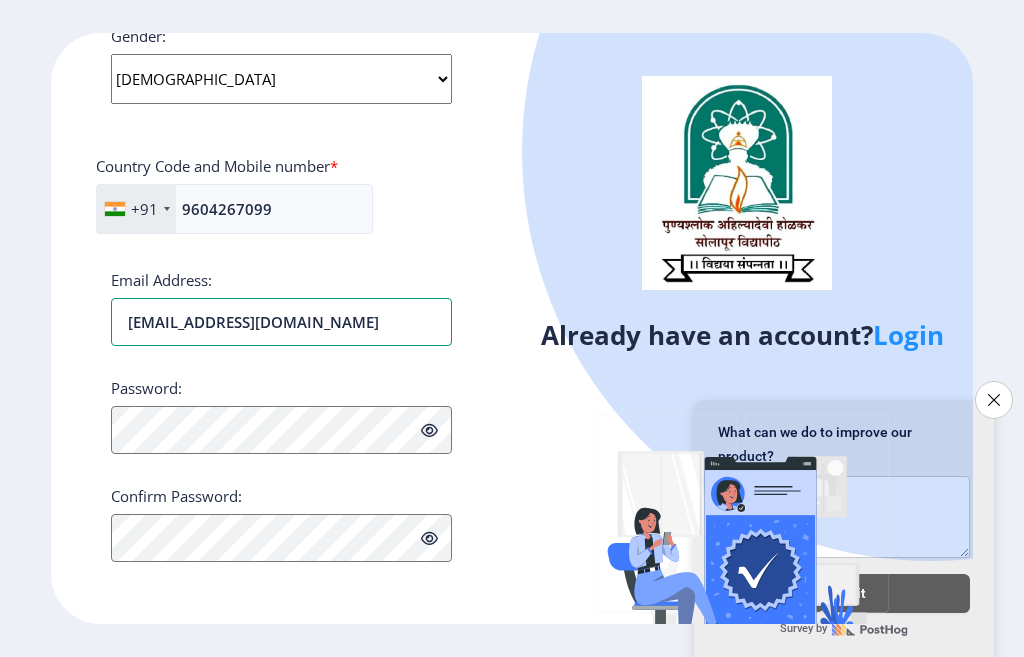 type on "[EMAIL_ADDRESS][DOMAIN_NAME]" 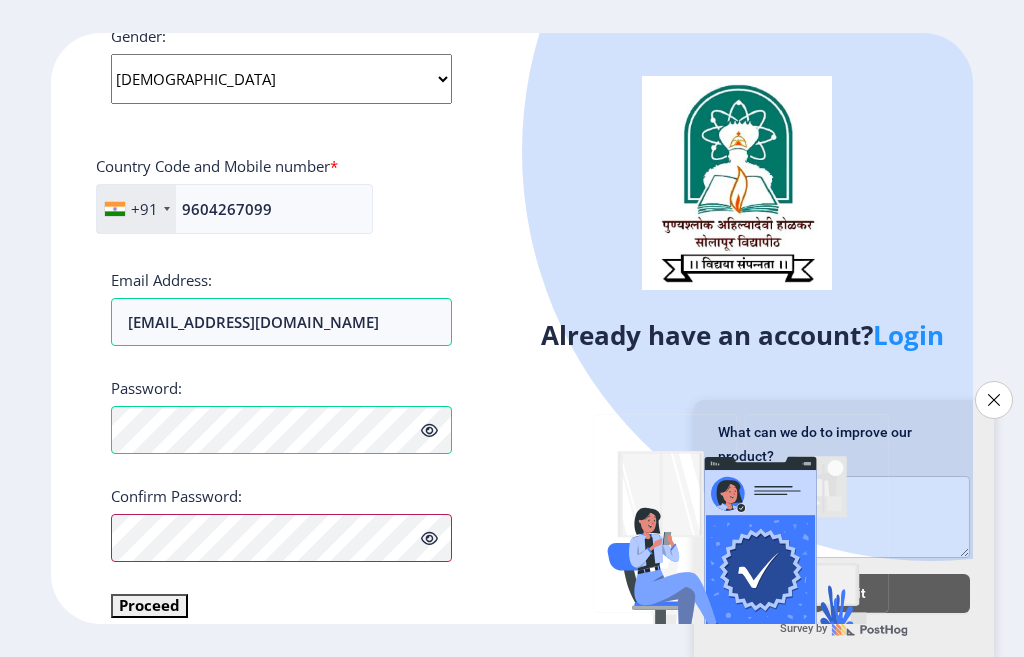 scroll, scrollTop: 825, scrollLeft: 0, axis: vertical 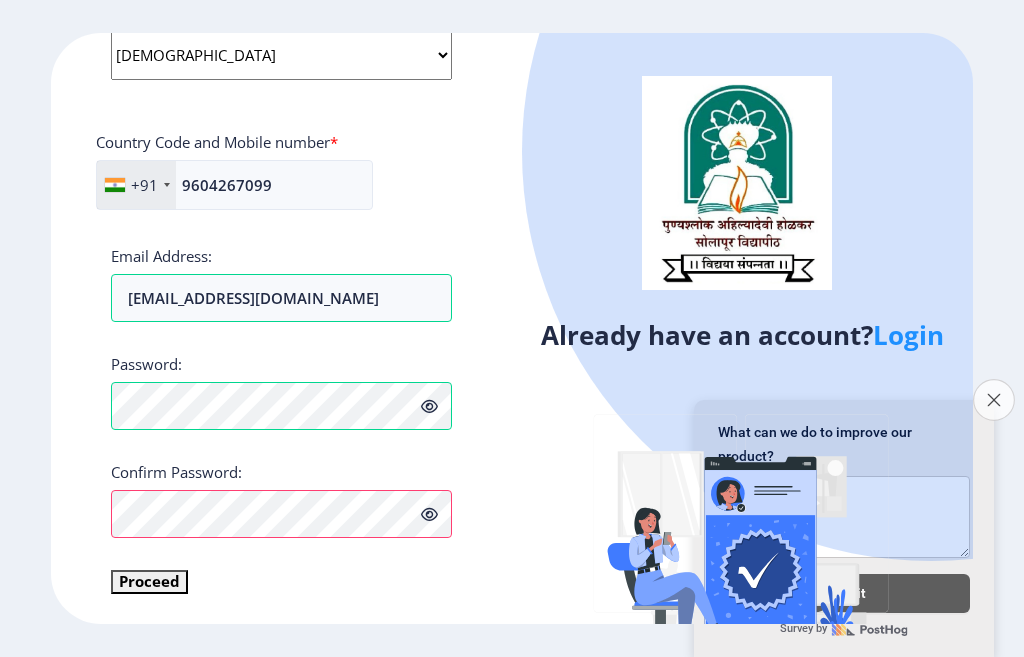 click on "Close survey" 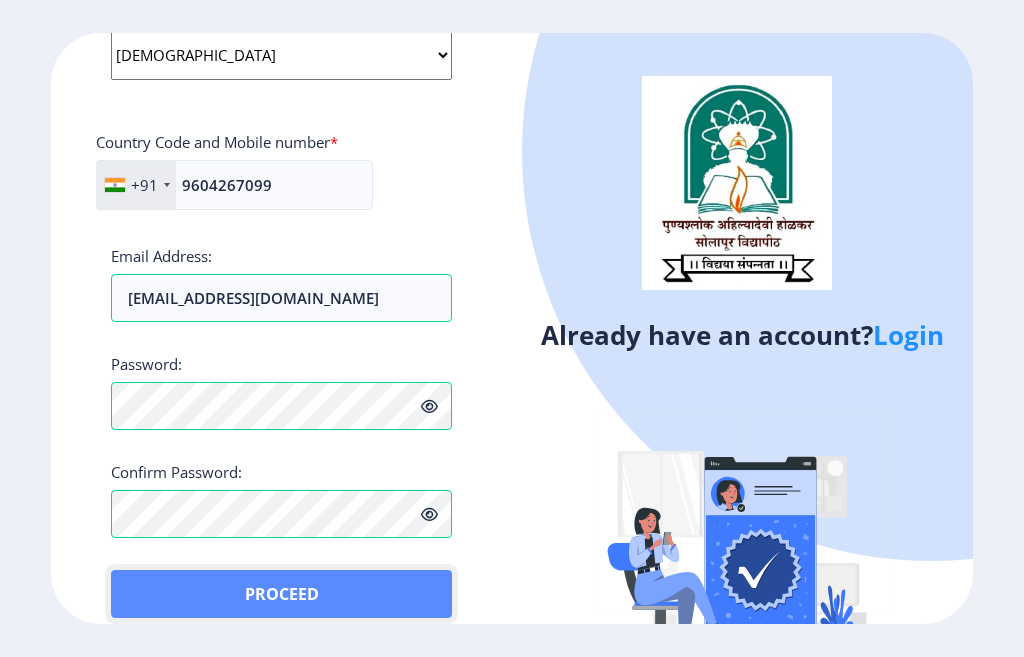 click on "Proceed" 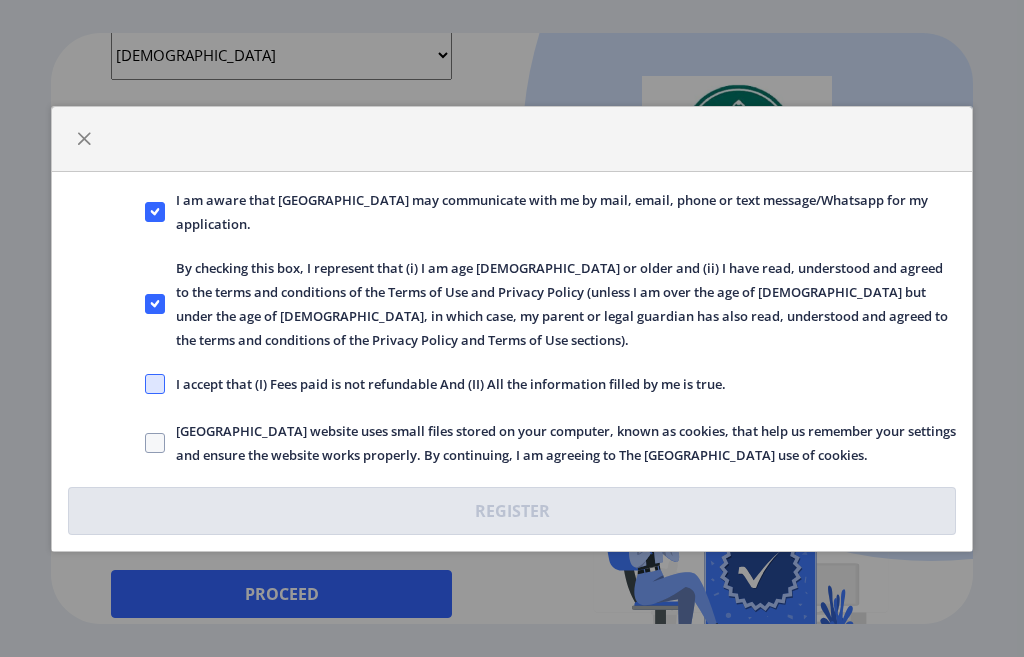 click 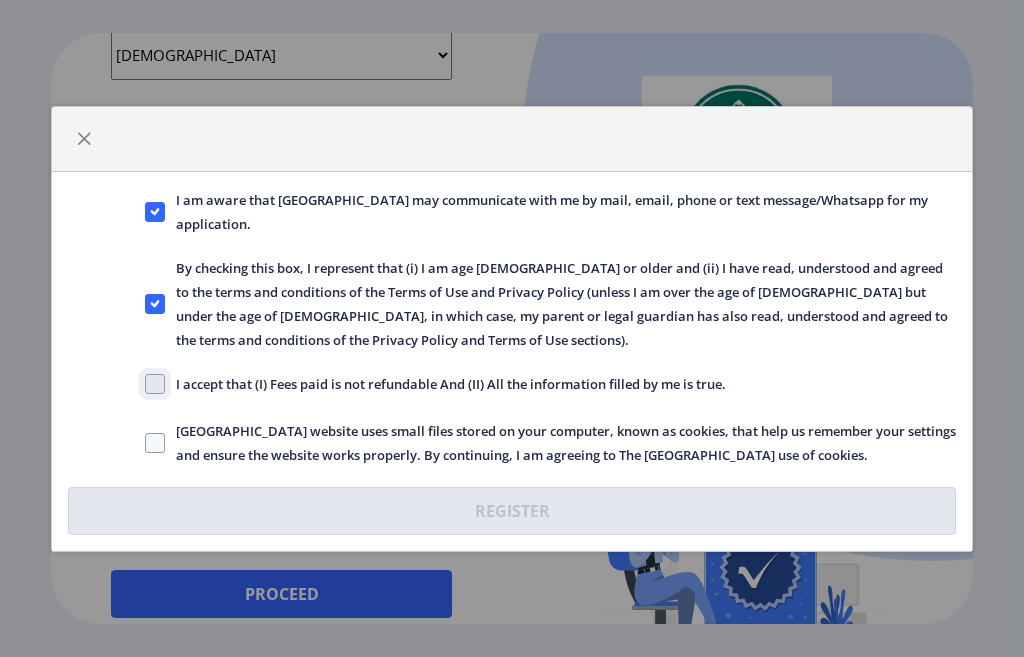 click on "I accept that (I) Fees paid is not refundable And (II) All the information filled by me is true." 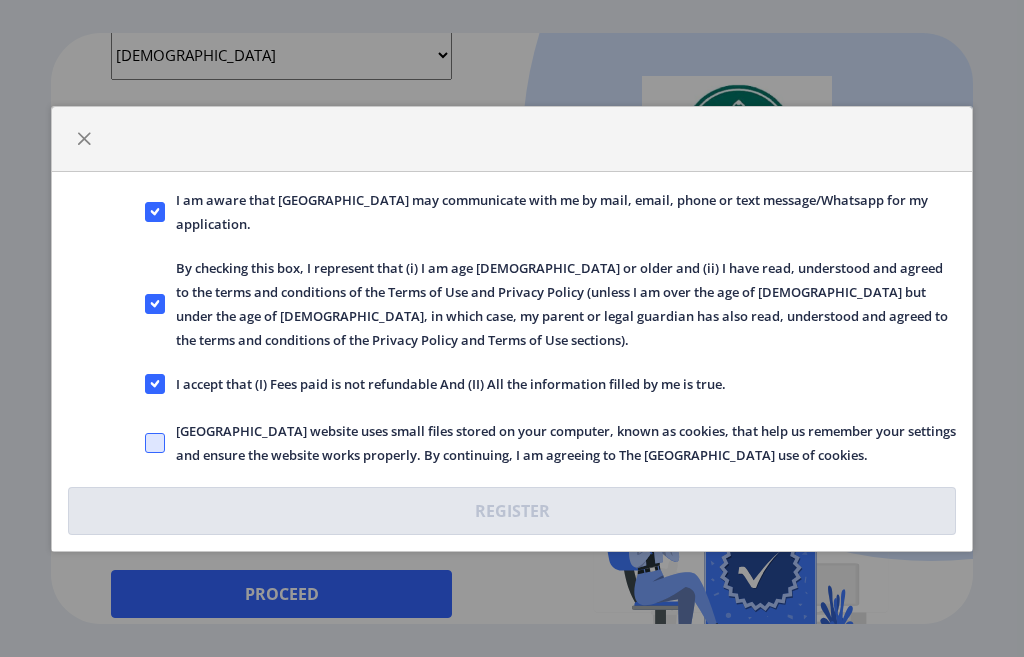 click 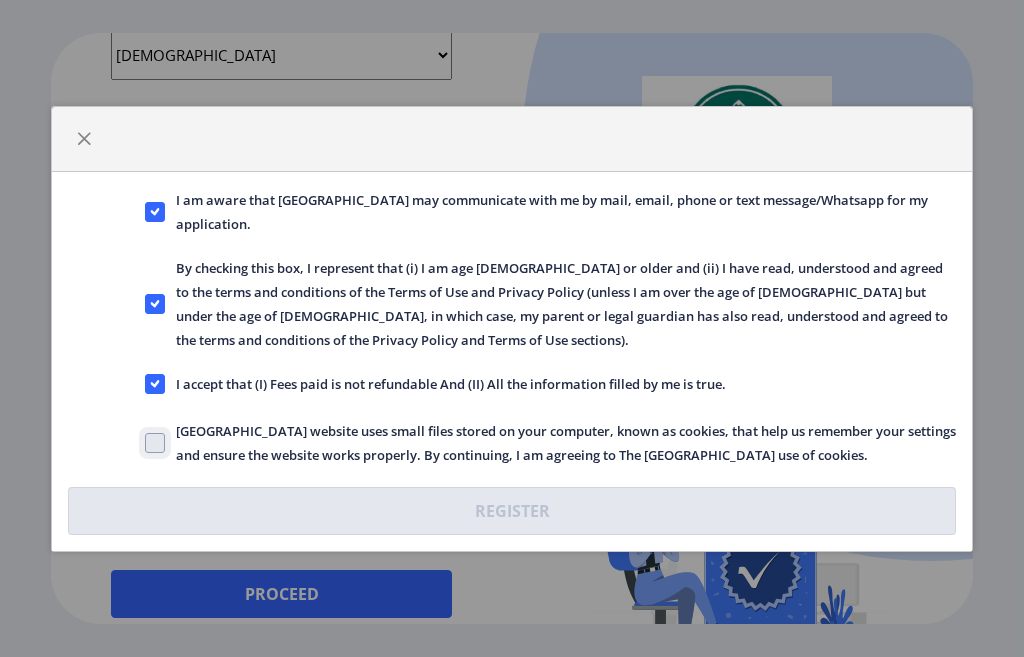 click on "[GEOGRAPHIC_DATA] website uses small files stored on your computer, known as cookies, that help us remember your settings and ensure the website works properly. By continuing, I am agreeing to The [GEOGRAPHIC_DATA] use of cookies." 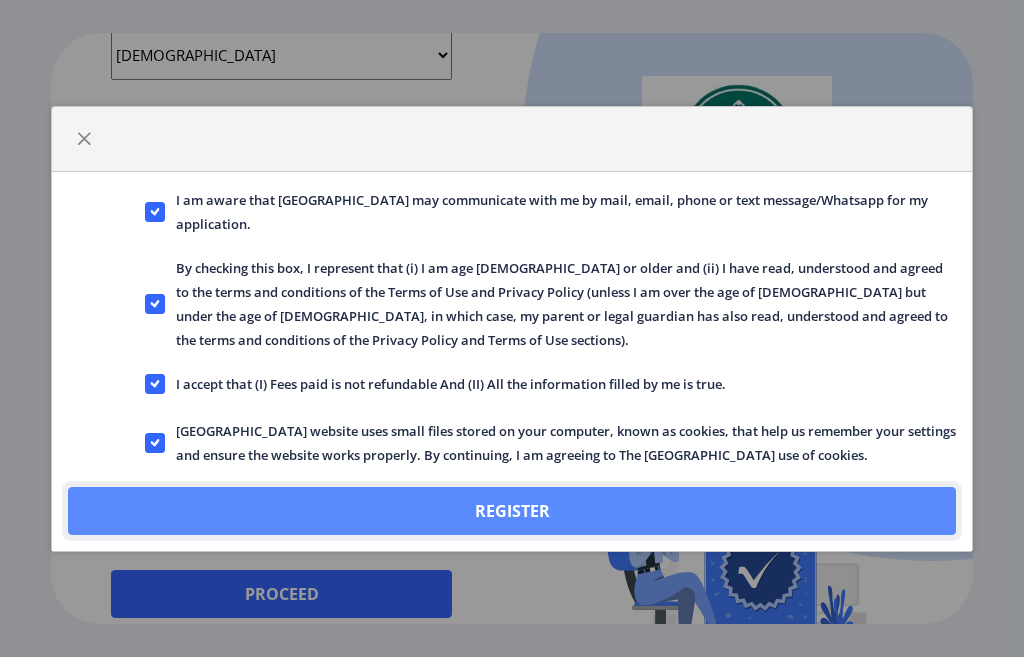 click on "Register" 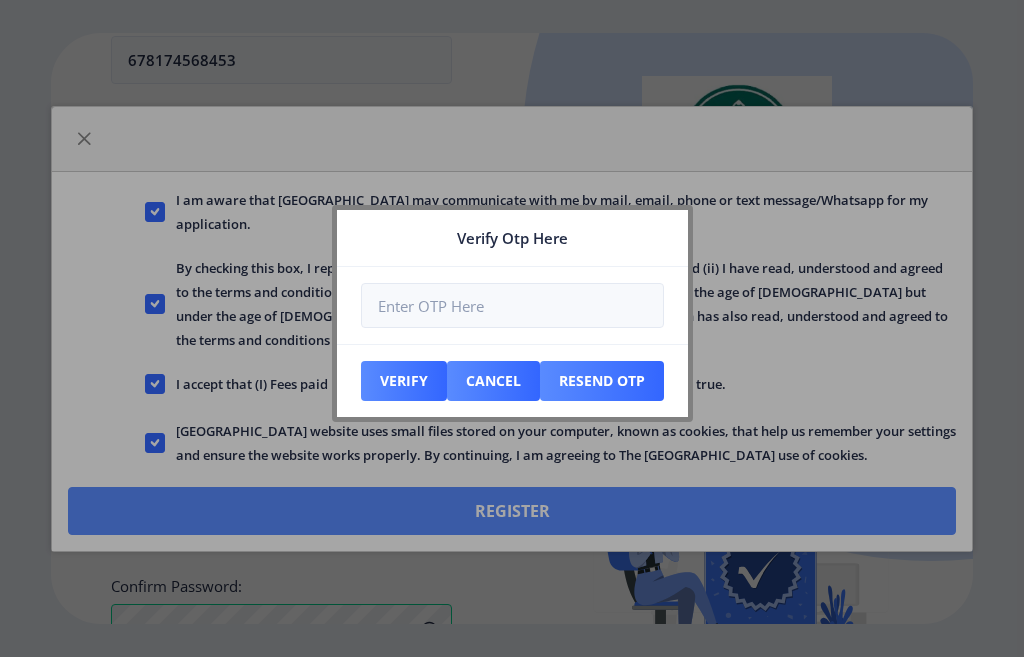 scroll, scrollTop: 939, scrollLeft: 0, axis: vertical 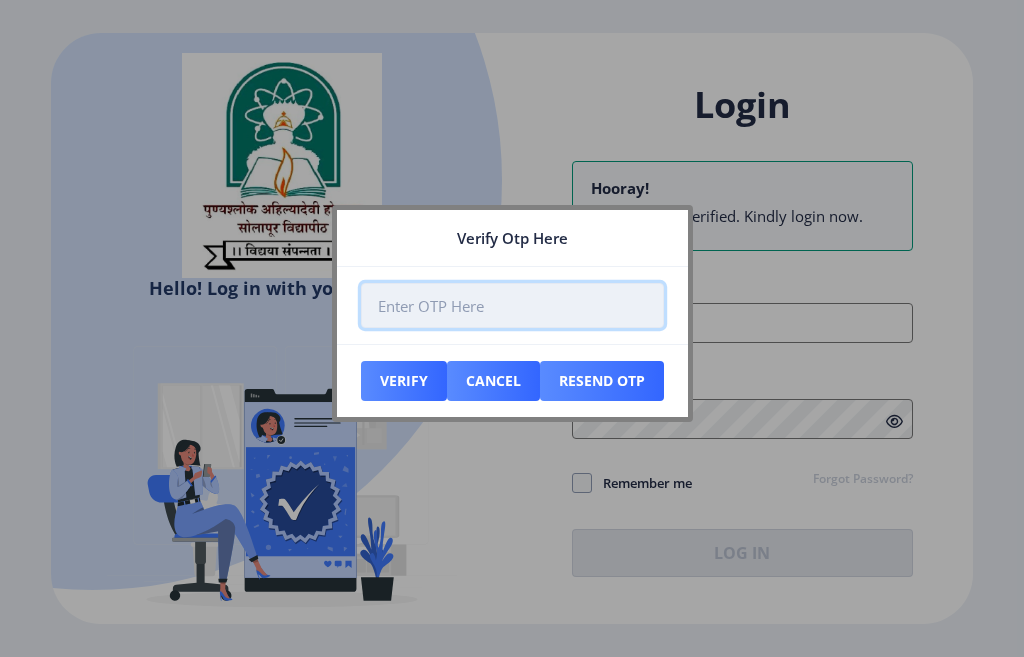 click at bounding box center (512, 305) 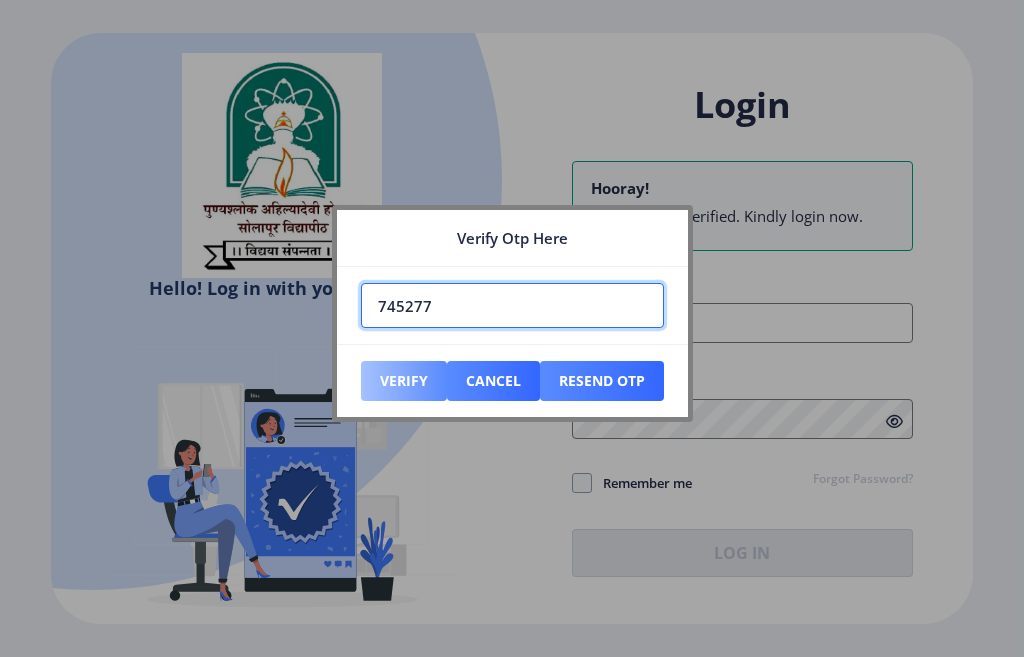 type on "745277" 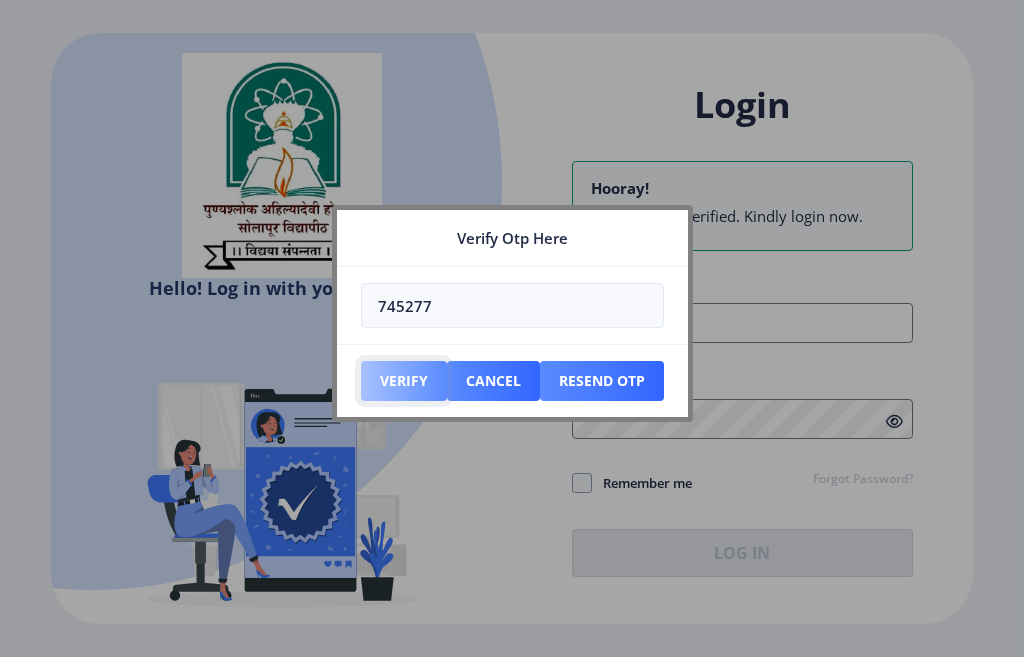 click on "Verify" at bounding box center (404, 381) 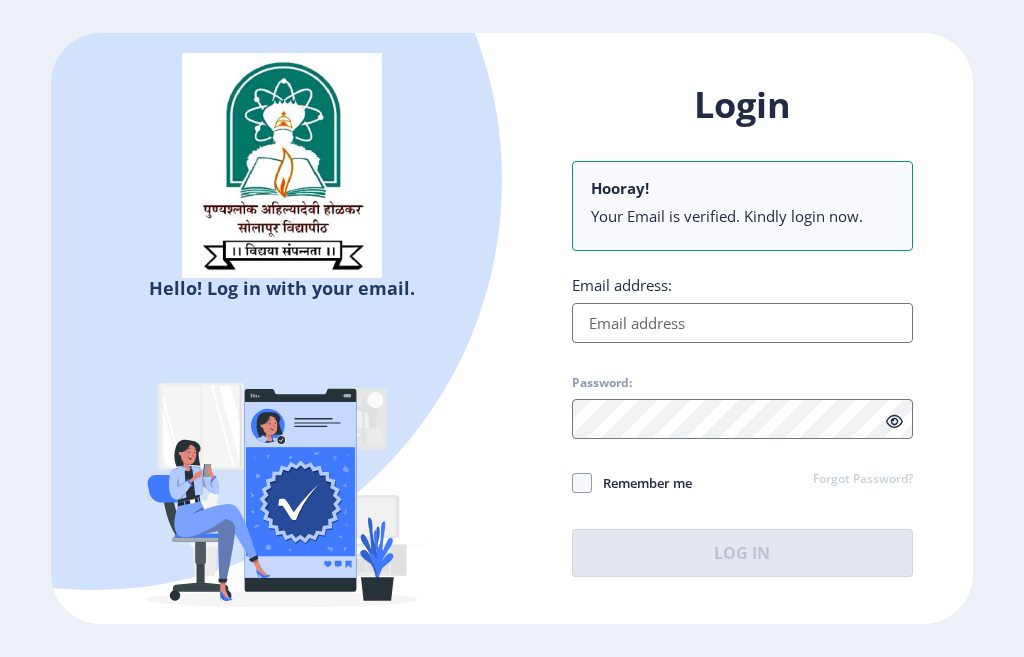 click on "Email address:" at bounding box center [742, 323] 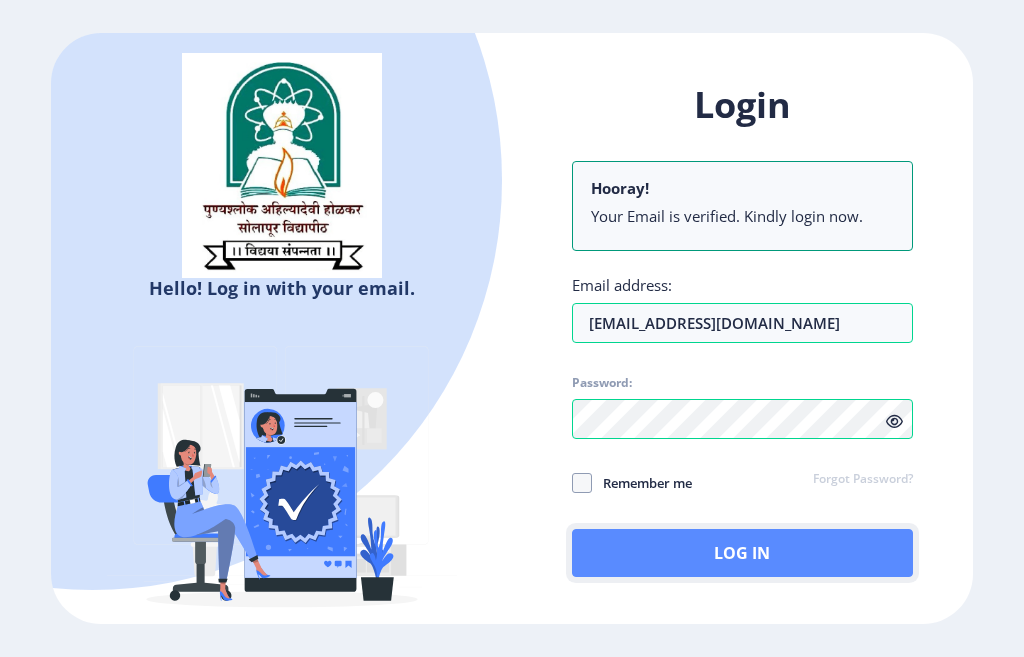 click on "Log In" 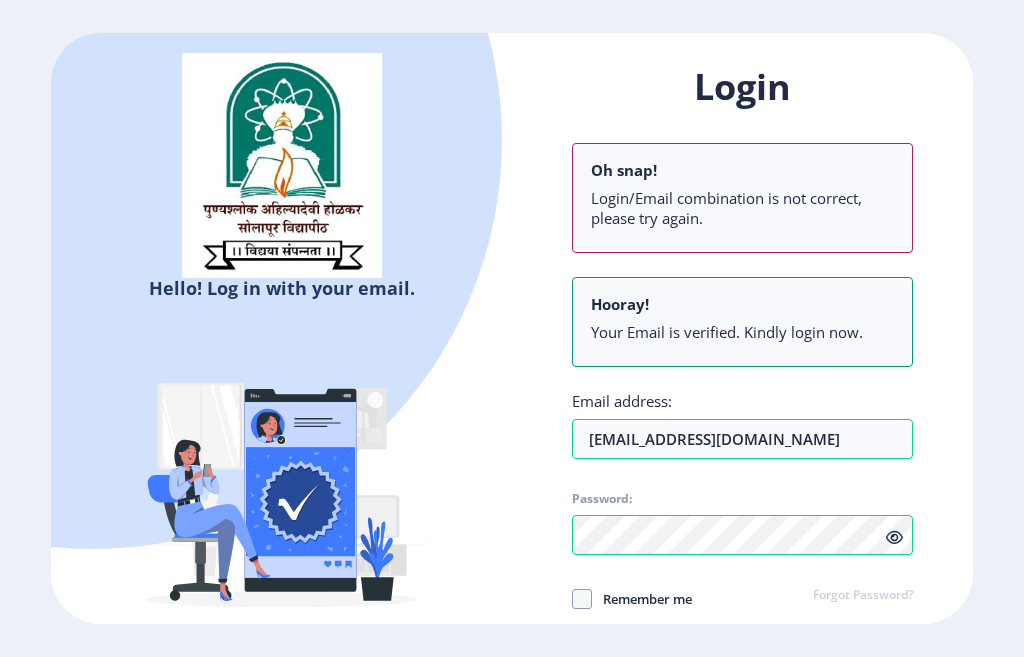 click on "Hello! Log in with your email. Don't have an account?  Register" 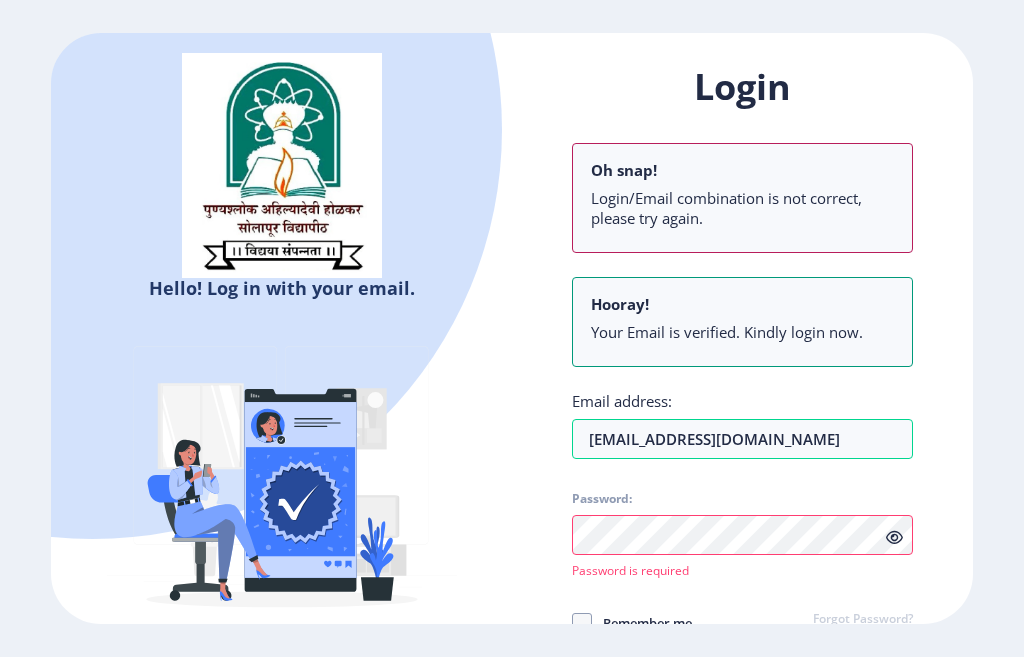 click on "Login Oh snap! Login/Email combination is not correct, please try again. Hooray! Your Email is verified. Kindly login now. Email address: [EMAIL_ADDRESS][DOMAIN_NAME] Password:  Password is required Remember me Forgot Password?  Log In   Don't have an account?  Register" 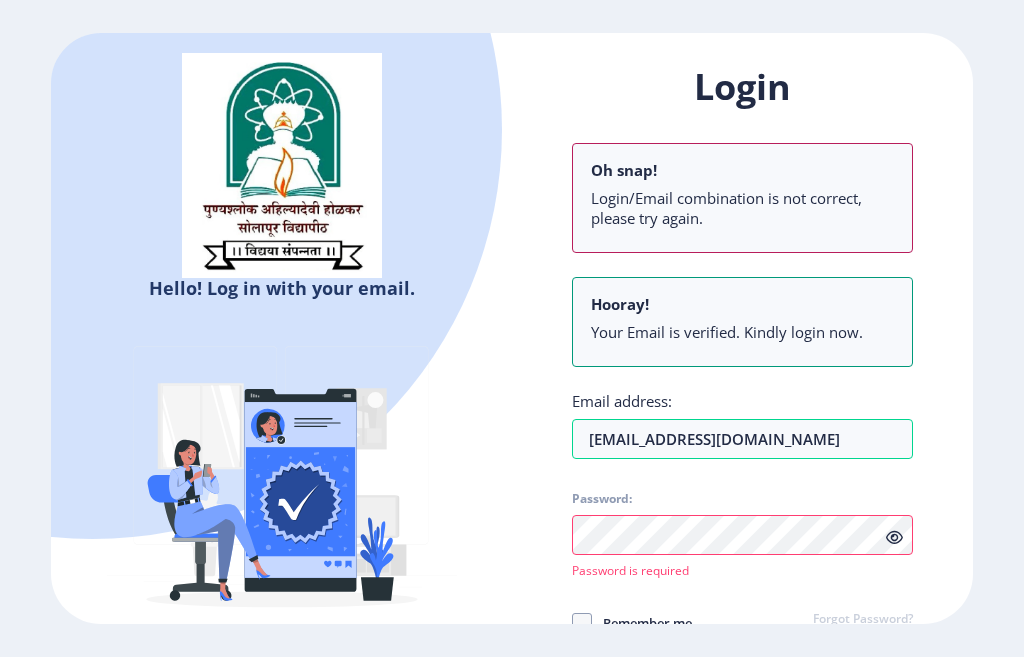 click on "Login Oh snap! Login/Email combination is not correct, please try again. Hooray! Your Email is verified. Kindly login now. Email address: [EMAIL_ADDRESS][DOMAIN_NAME] Password:  Password is required Remember me Forgot Password?  Log In   Don't have an account?  Register" 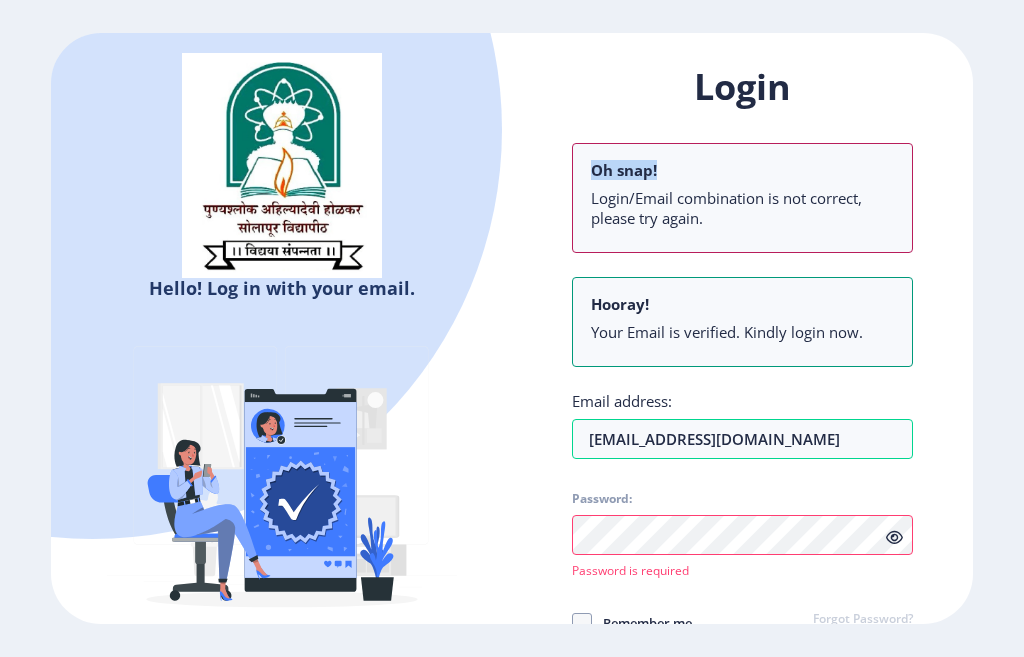 click on "Hello! Log in with your email. Don't have an account?  Register Login Oh snap! Login/Email combination is not correct, please try again. Hooray! Your Email is verified. Kindly login now. Email address: [EMAIL_ADDRESS][DOMAIN_NAME] Password:  Password is required Remember me Forgot Password?  Log In   Don't have an account?  Register" 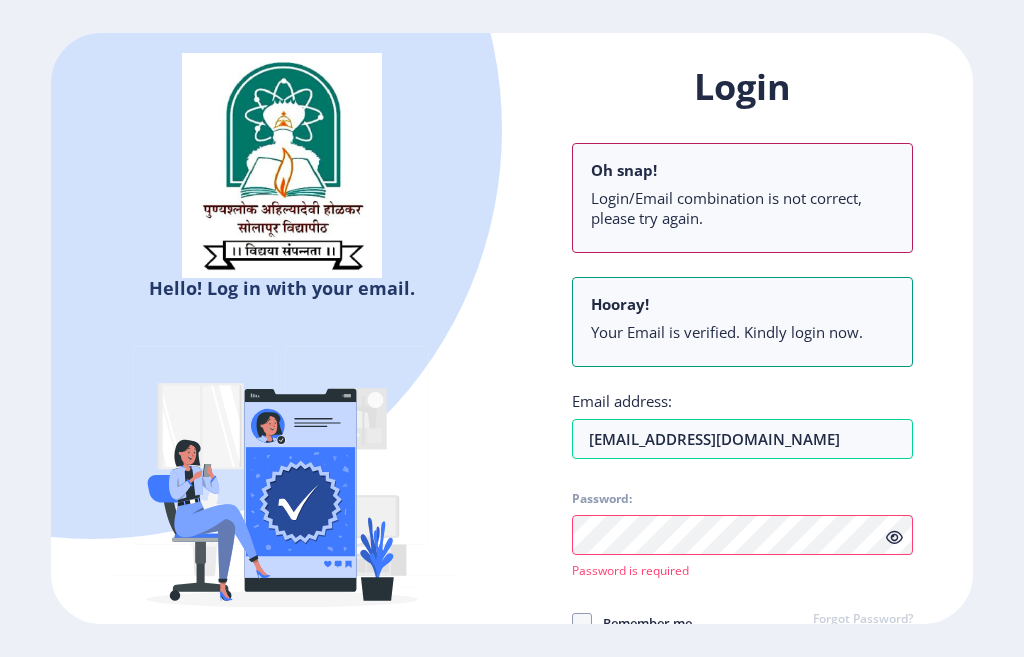 select 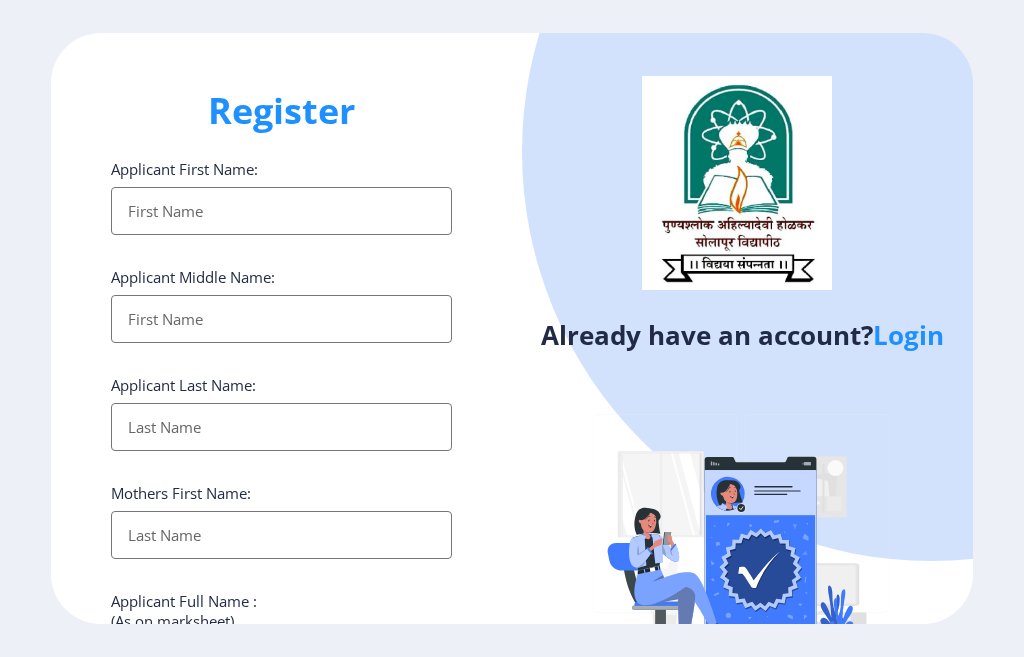 click on "Login" 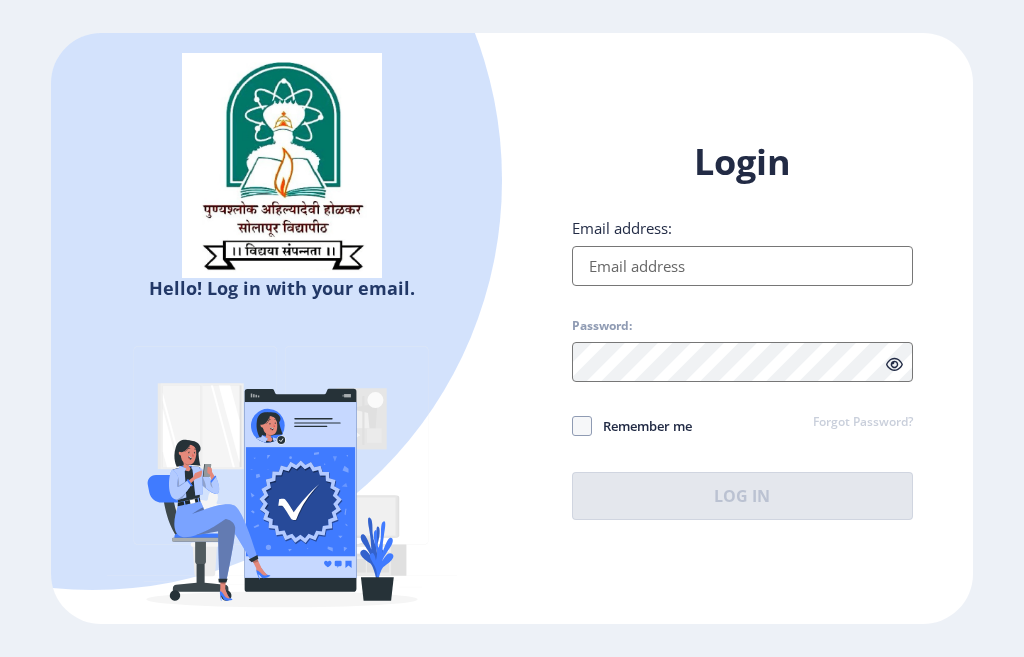 click on "Email address:" at bounding box center [742, 266] 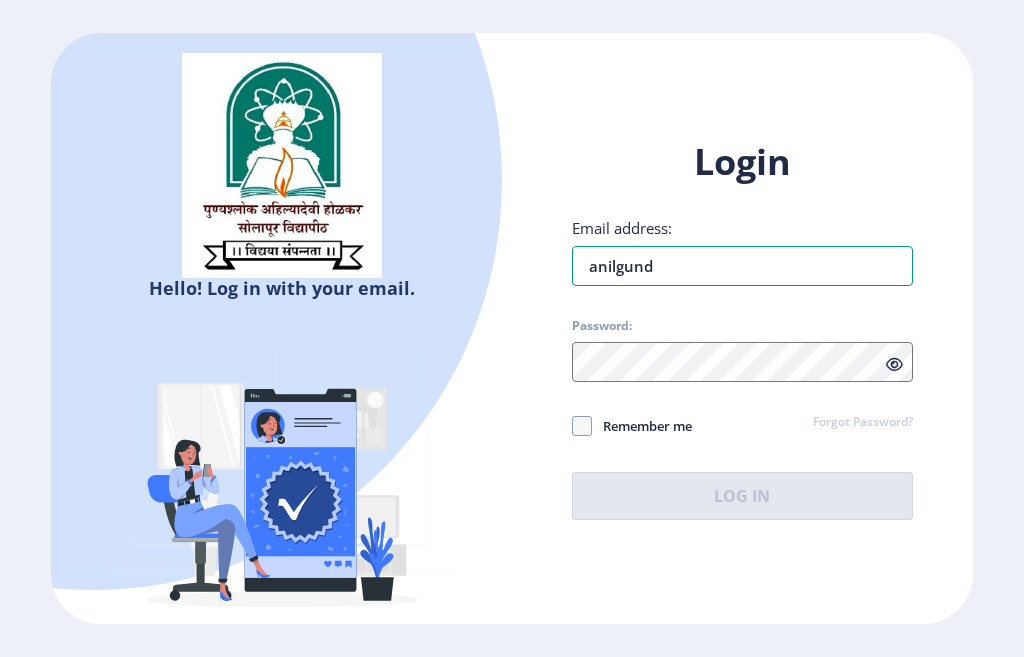 type on "[EMAIL_ADDRESS][DOMAIN_NAME]" 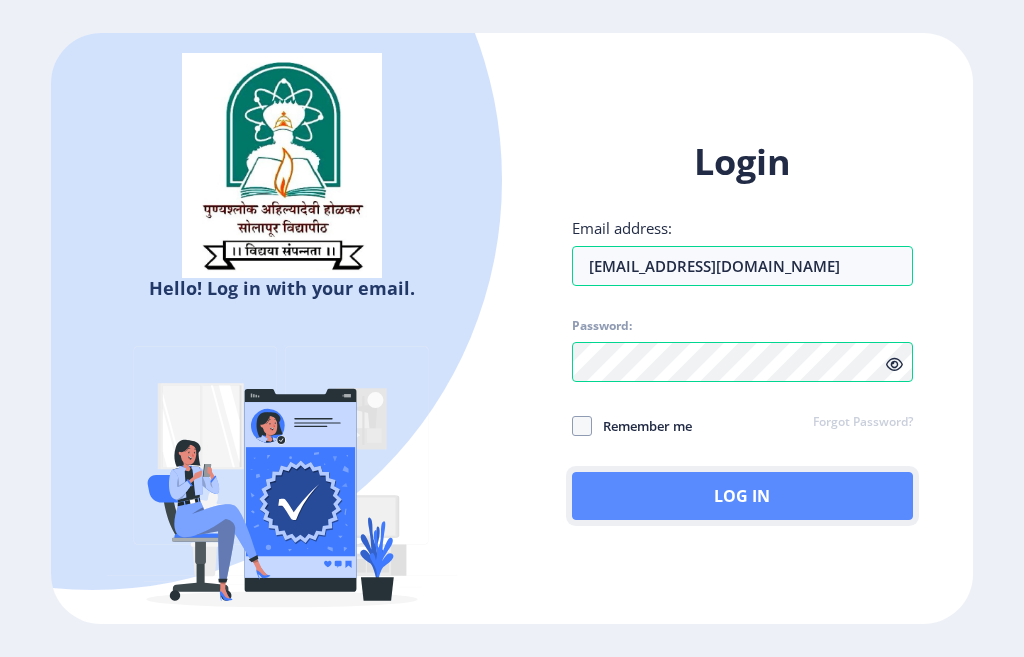 click on "Log In" 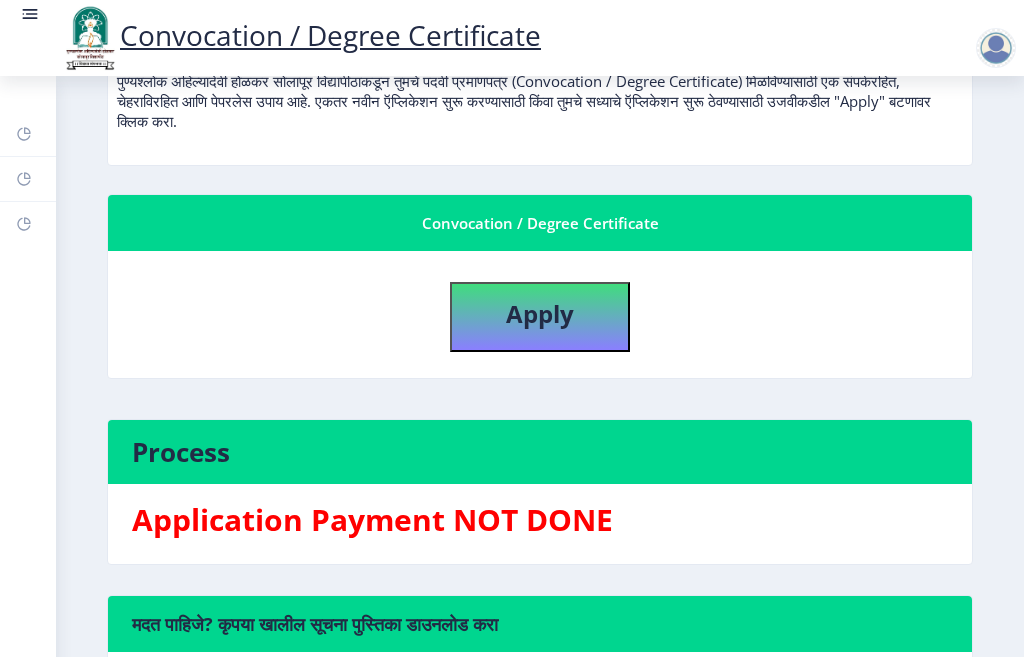 scroll, scrollTop: 300, scrollLeft: 0, axis: vertical 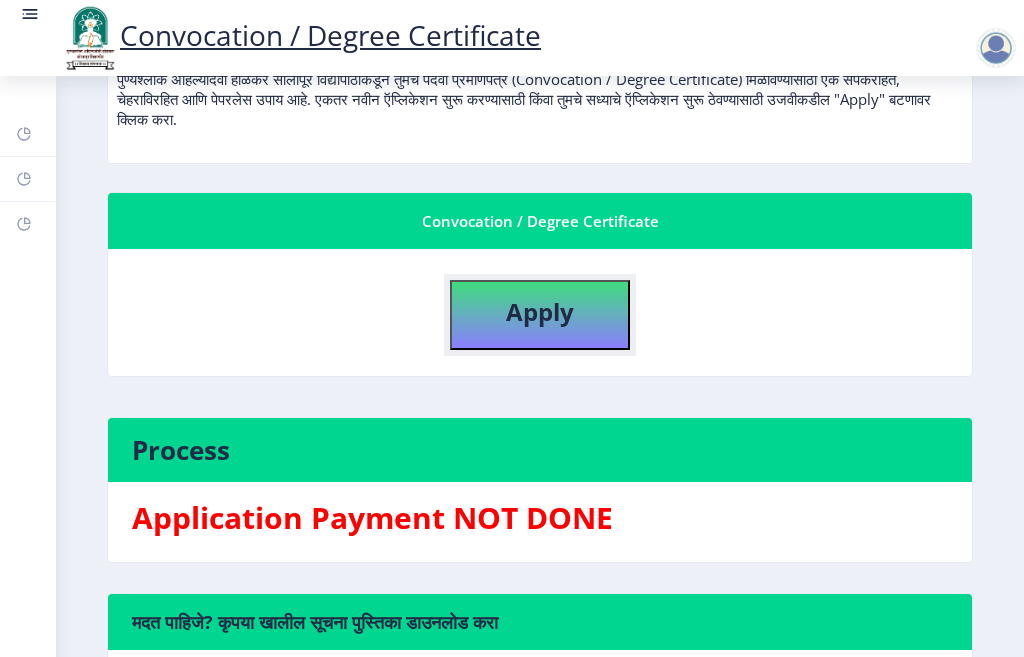 click on "Apply" 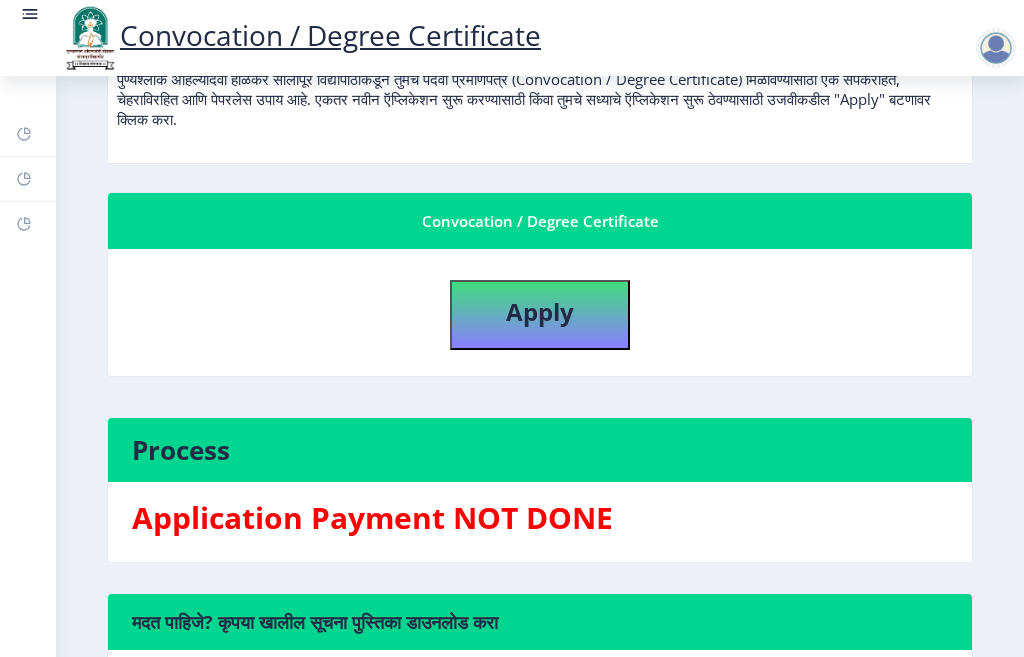 select 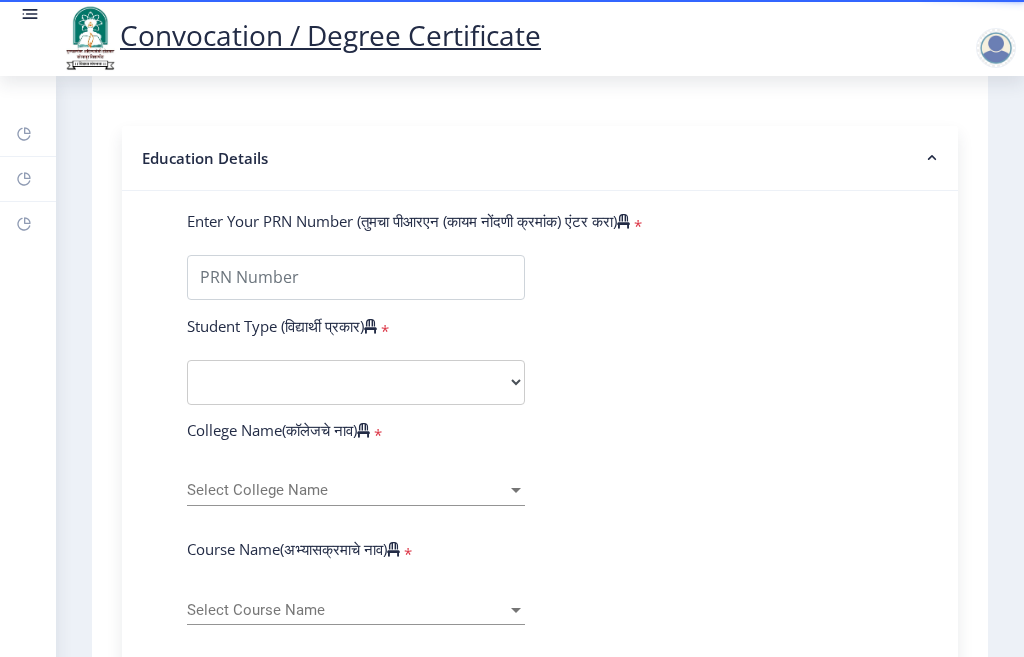 scroll, scrollTop: 400, scrollLeft: 0, axis: vertical 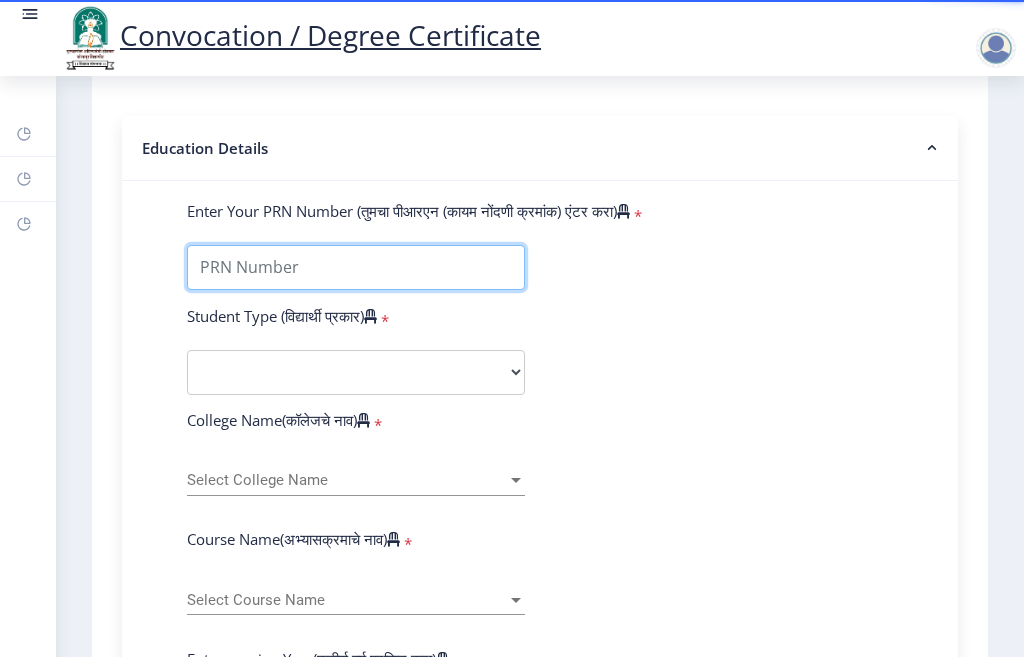 click on "Enter Your PRN Number (तुमचा पीआरएन (कायम नोंदणी क्रमांक) एंटर करा)" at bounding box center (356, 267) 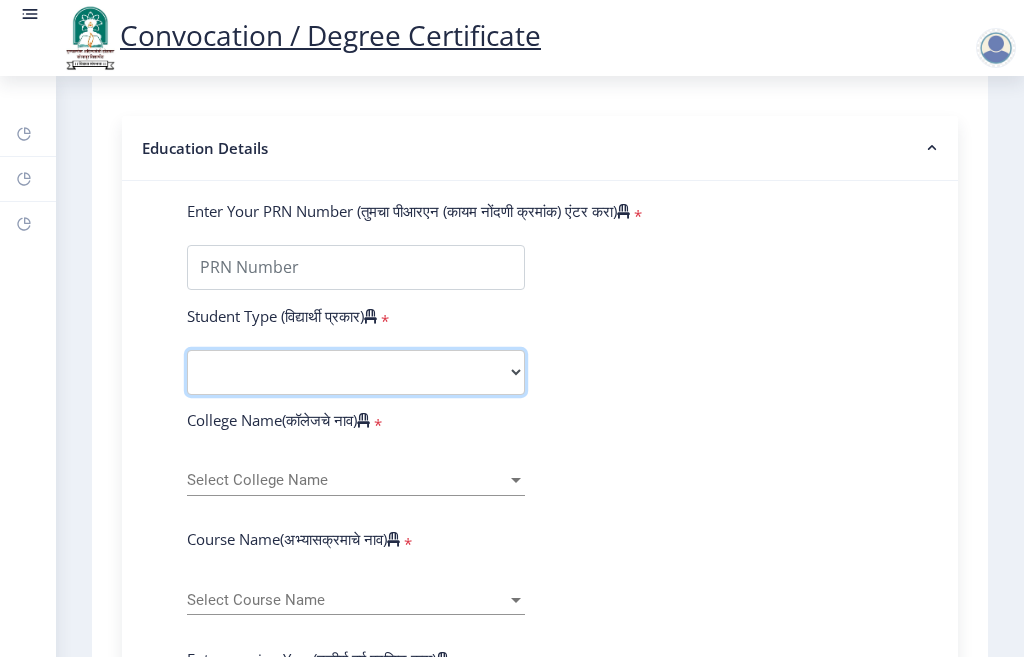 click on "Select Student Type Regular External" at bounding box center [356, 372] 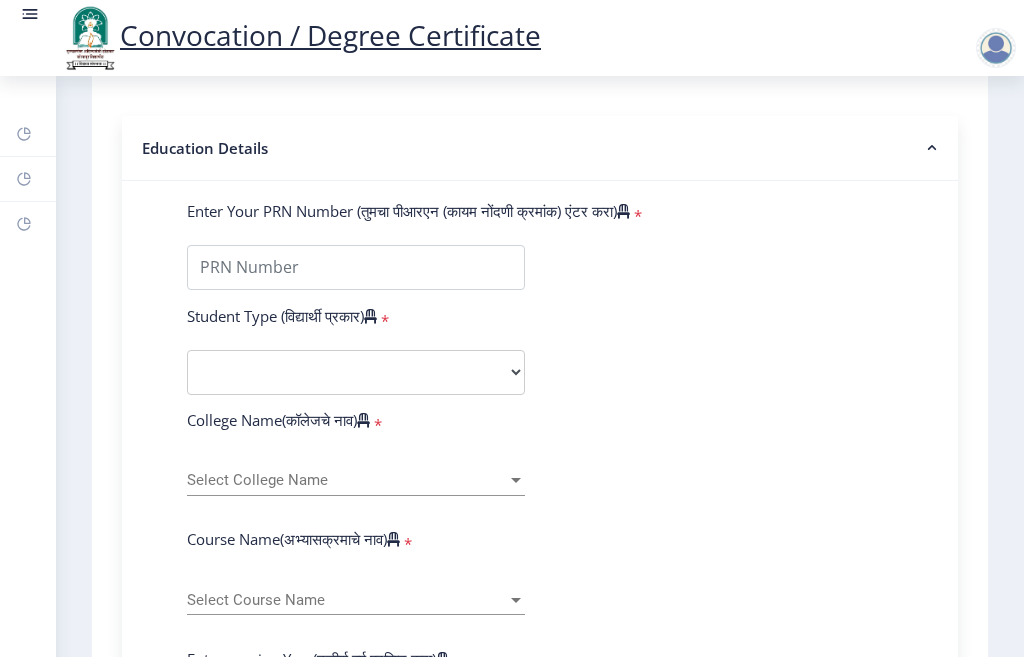 click on "Enter Your PRN Number (तुमचा पीआरएन (कायम नोंदणी क्रमांक) एंटर करा)   * Student Type (विद्यार्थी प्रकार)    * Select Student Type Regular External College Name(कॉलेजचे नाव)   * Select College Name Select College Name Course Name(अभ्यासक्रमाचे नाव)   * Select Course Name Select Course Name Enter passing Year(उत्तीर्ण वर्ष प्रविष्ट करा)   *  2025   2024   2023   2022   2021   2020   2019   2018   2017   2016   2015   2014   2013   2012   2011   2010   2009   2008   2007   2006   2005   2004   2003   2002   2001   2000   1999   1998   1997   1996   1995   1994   1993   1992   1991   1990   1989   1988   1987   1986   1985   1984   1983   1982   1981   1980   1979   1978   1977   1976  Enter Passing Month(उत्तीर्ण महिना प्रविष्ट करा)   * Enter Passing Month" 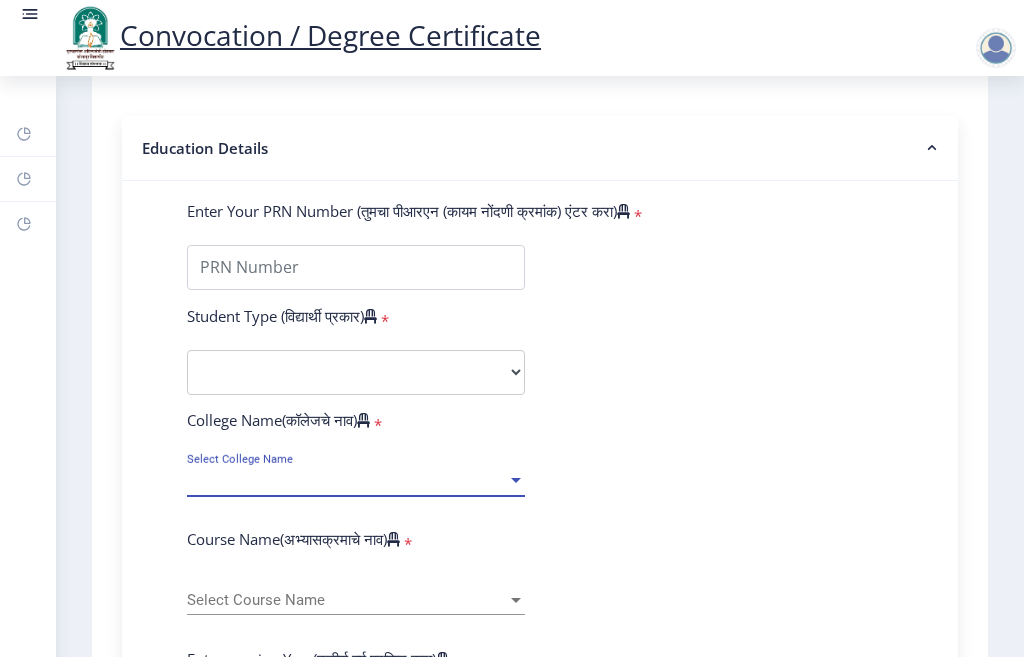 click at bounding box center (516, 480) 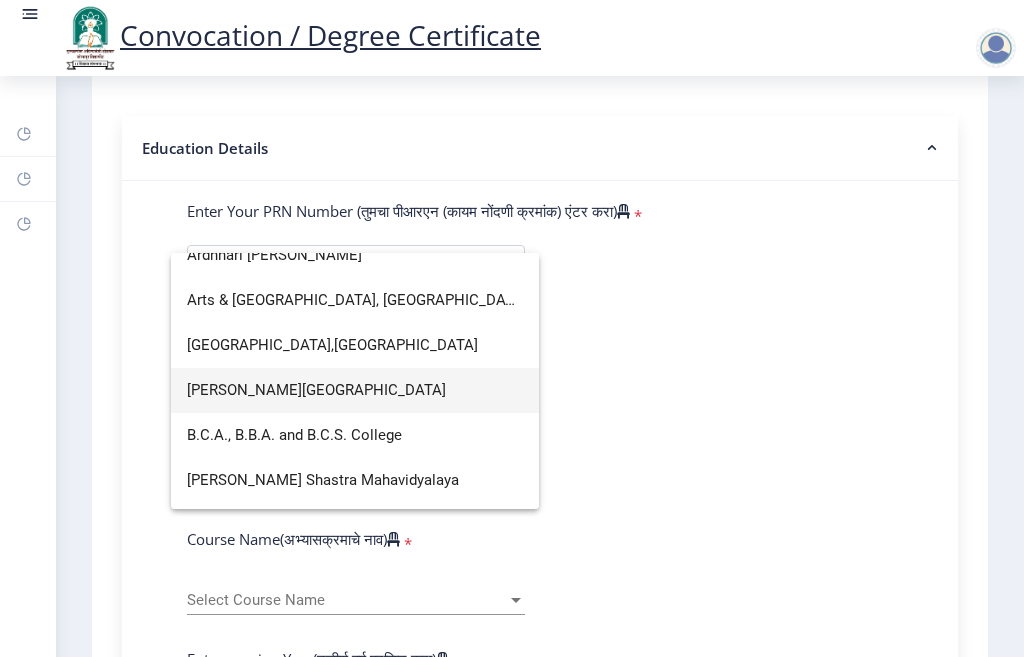 scroll, scrollTop: 300, scrollLeft: 0, axis: vertical 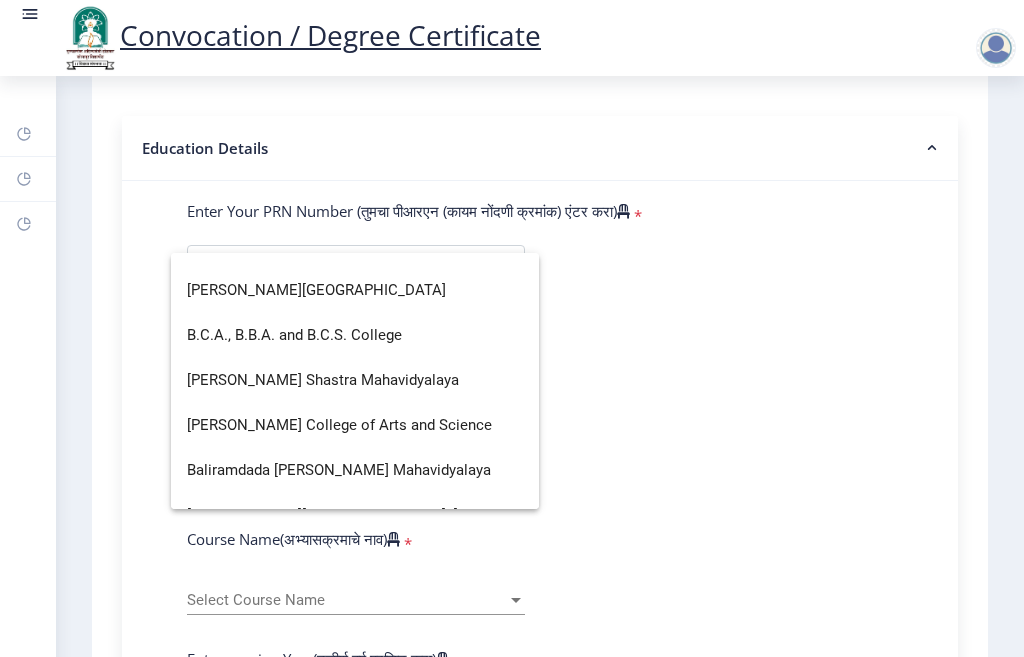 click 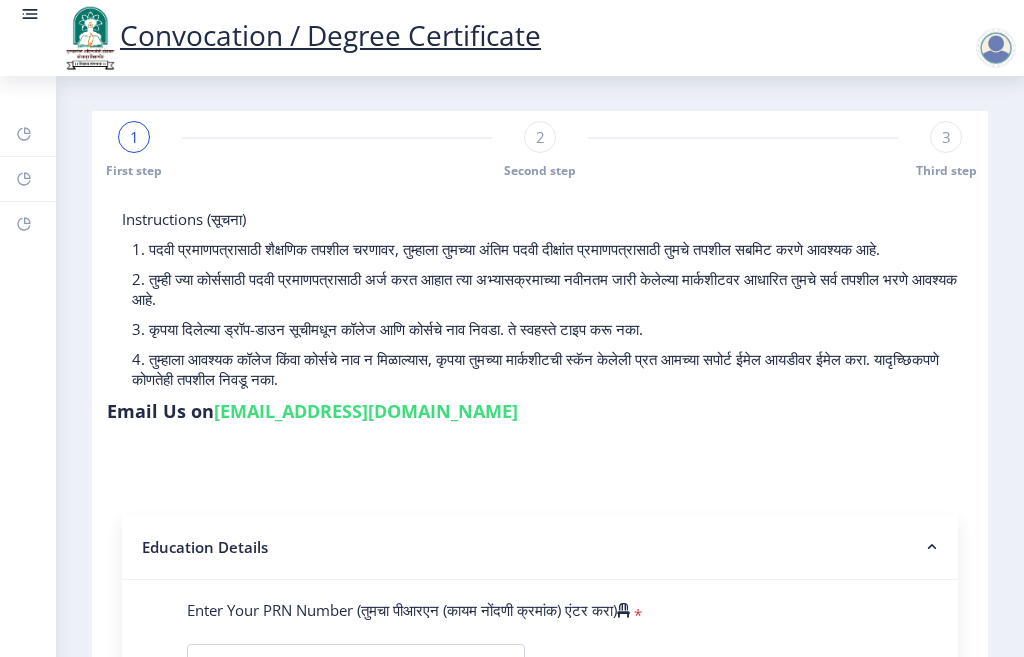 scroll, scrollTop: 0, scrollLeft: 0, axis: both 